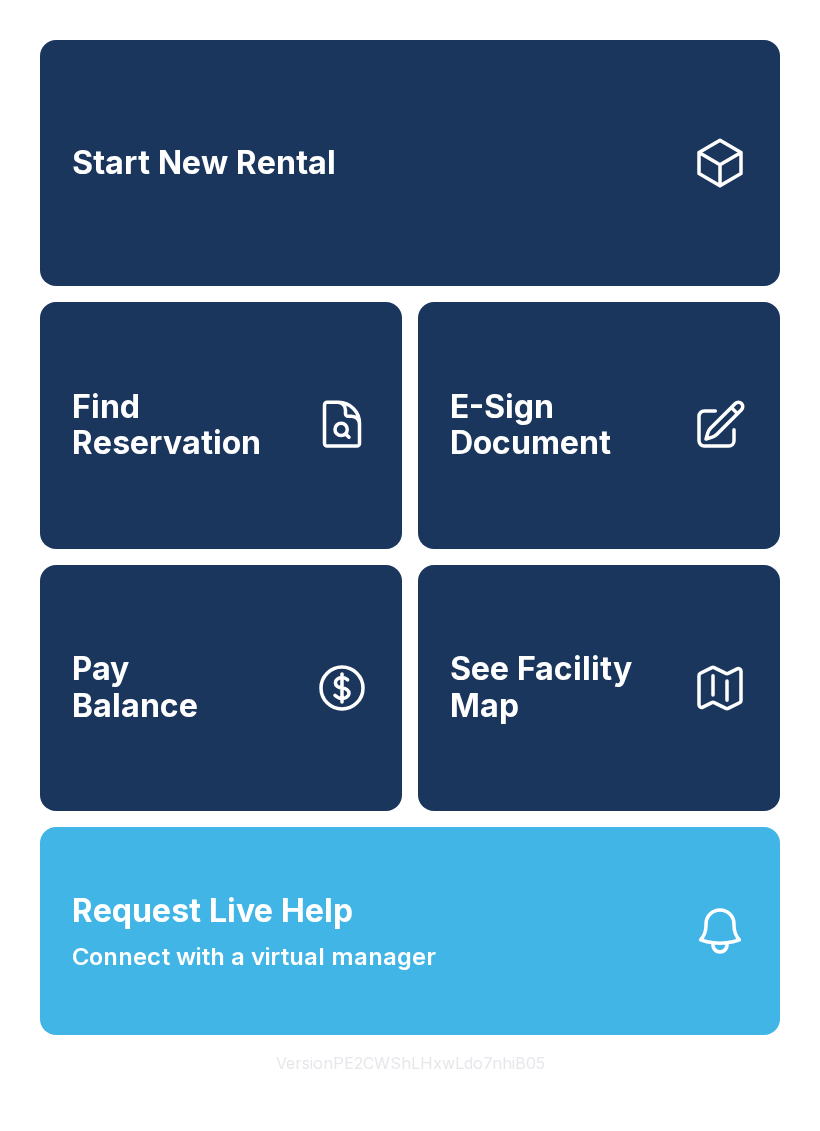 scroll, scrollTop: 0, scrollLeft: 0, axis: both 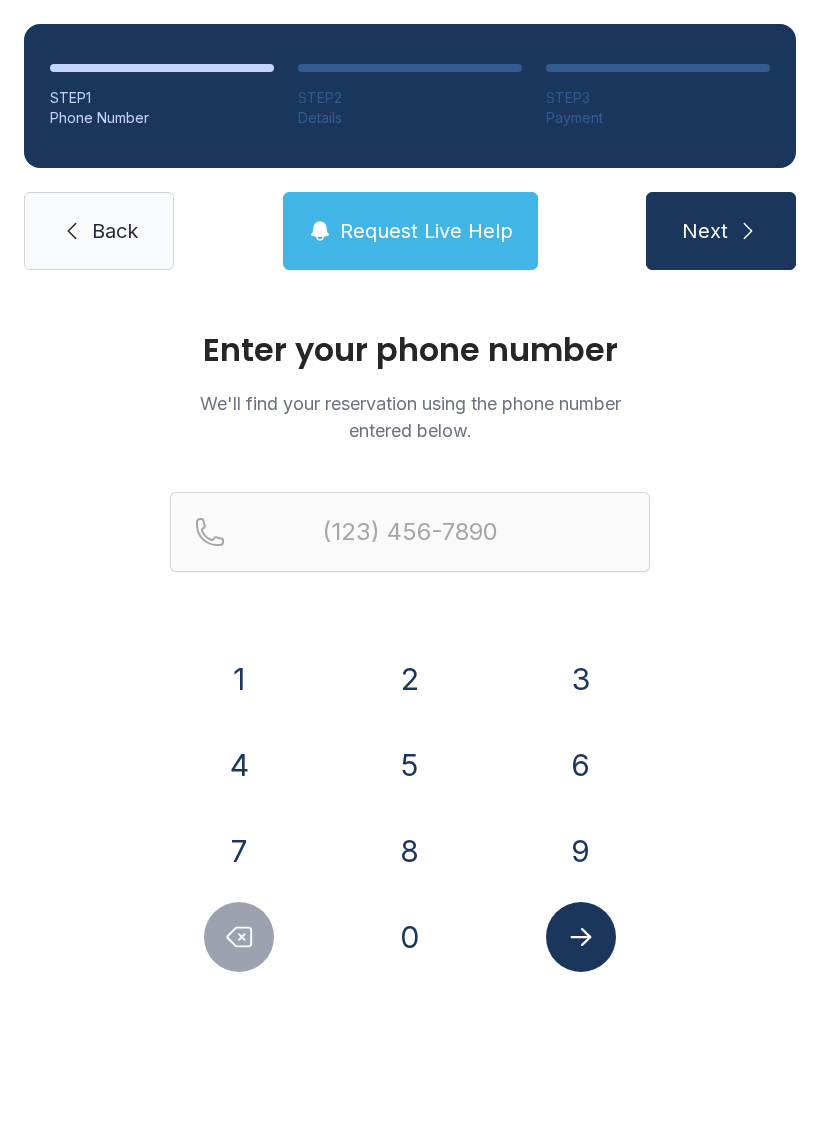 click on "7" at bounding box center [239, 851] 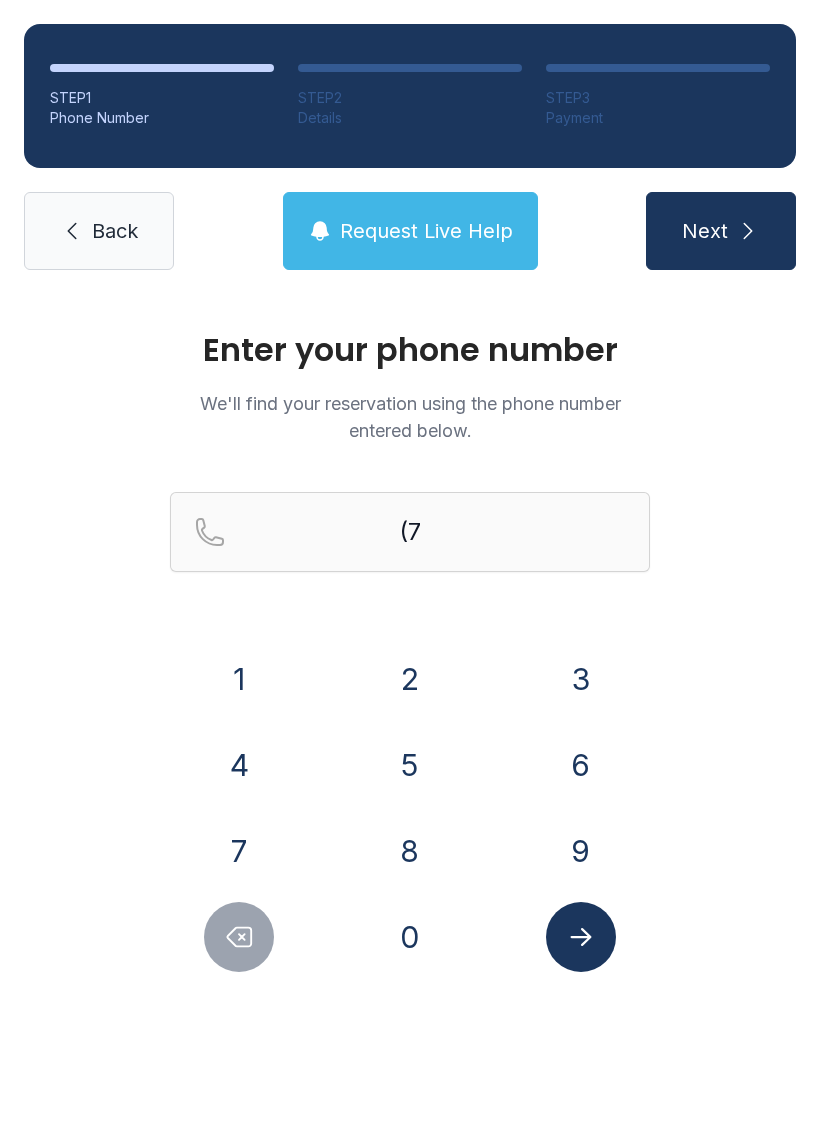 click on "0" at bounding box center [410, 937] 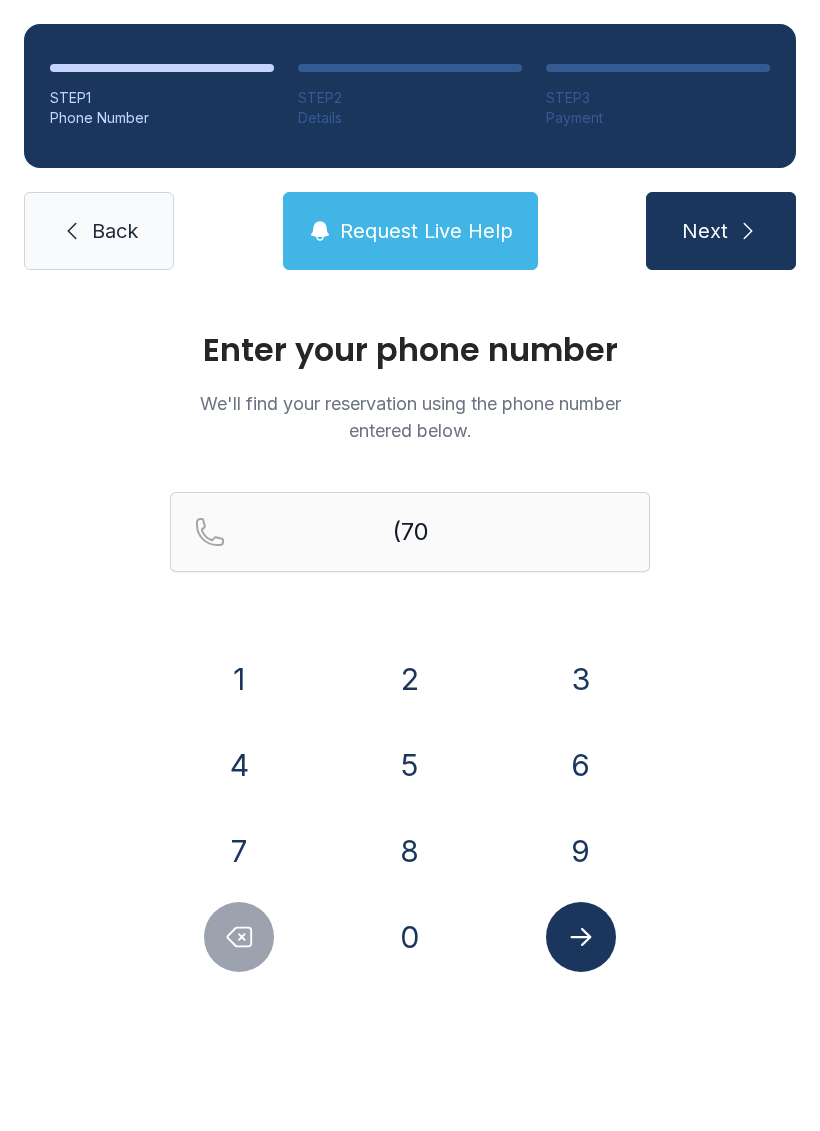 click on "6" at bounding box center (581, 765) 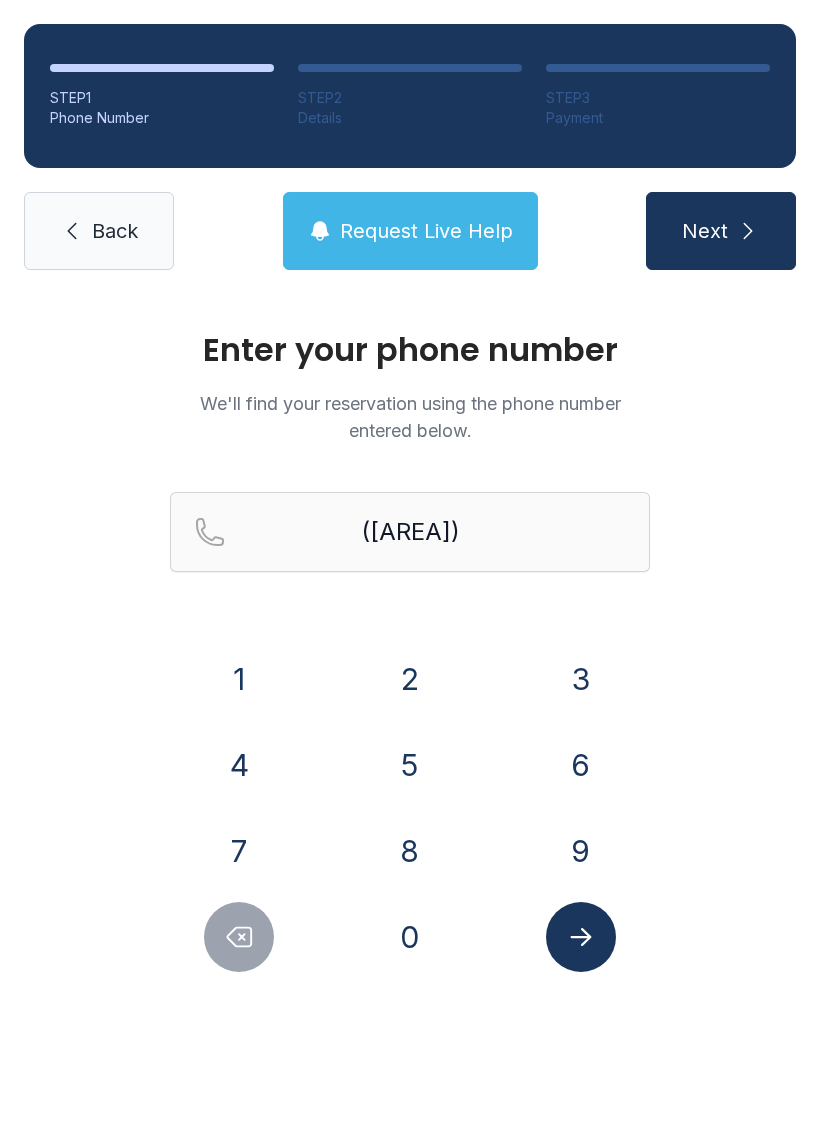 click on "2" at bounding box center [410, 679] 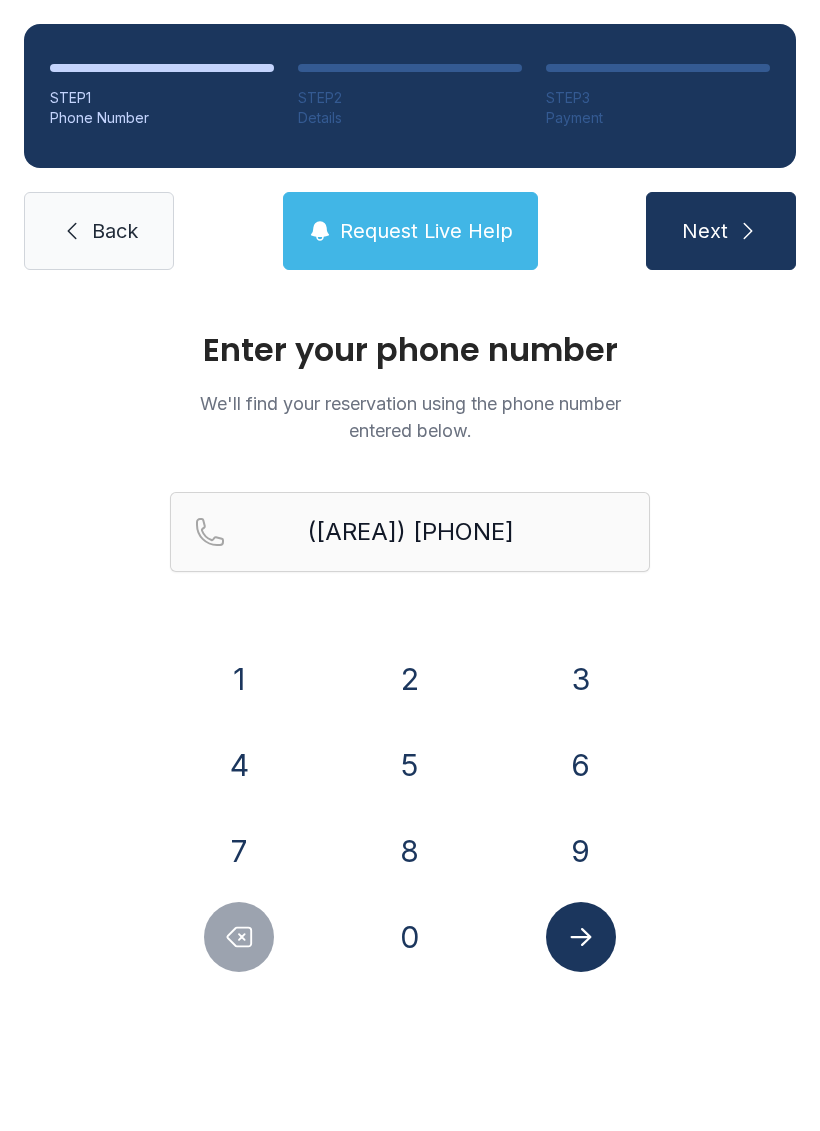 click on "9" at bounding box center [581, 851] 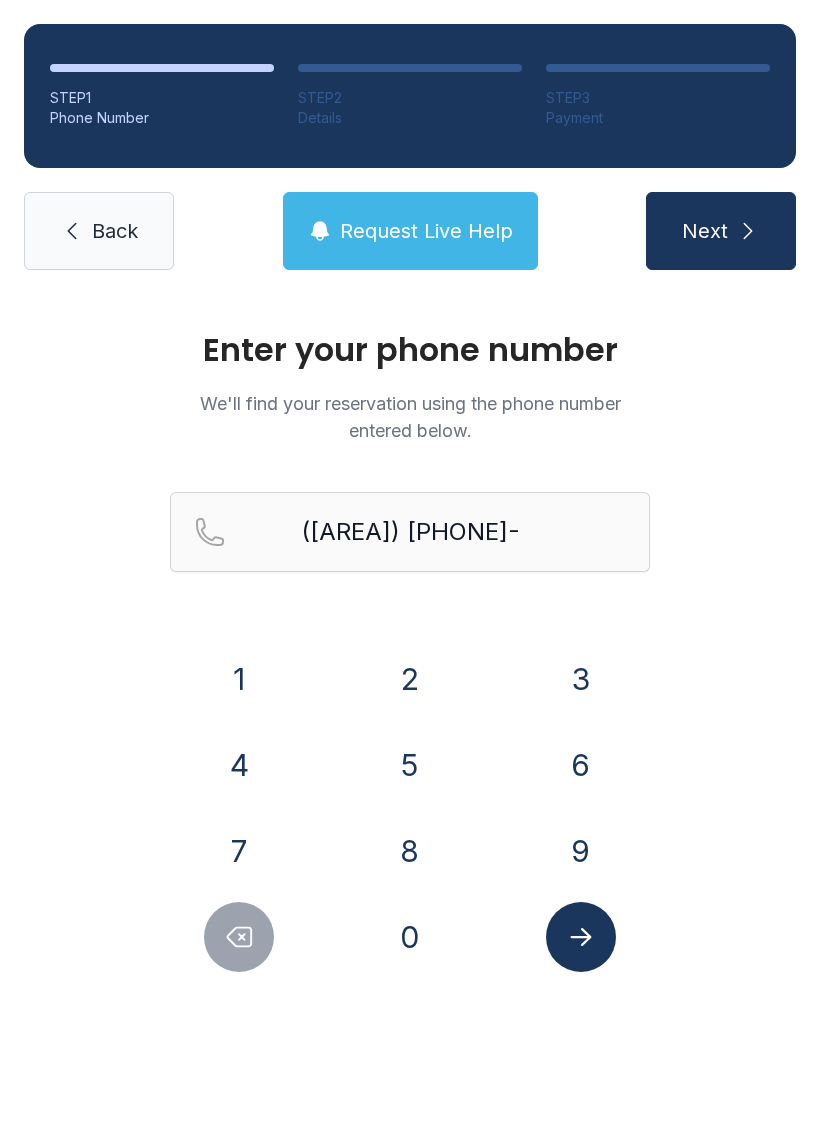 click on "1" at bounding box center [239, 679] 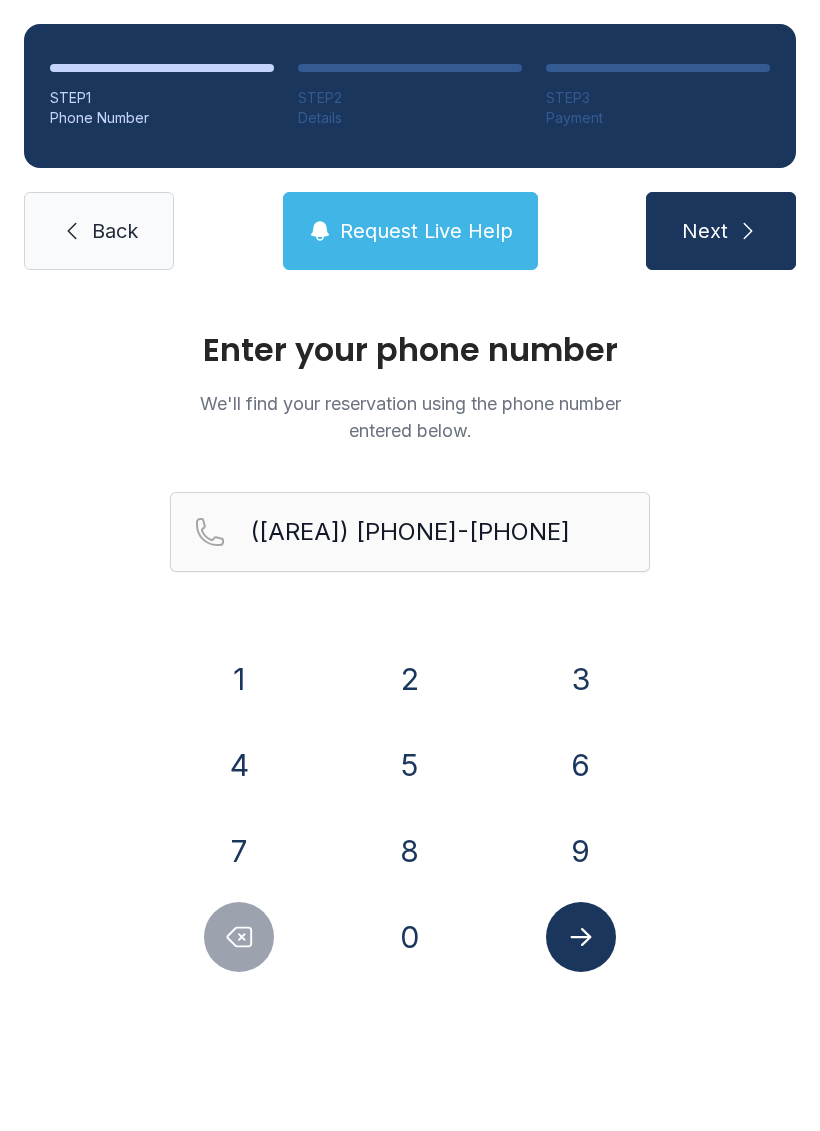 click on "4" at bounding box center (239, 765) 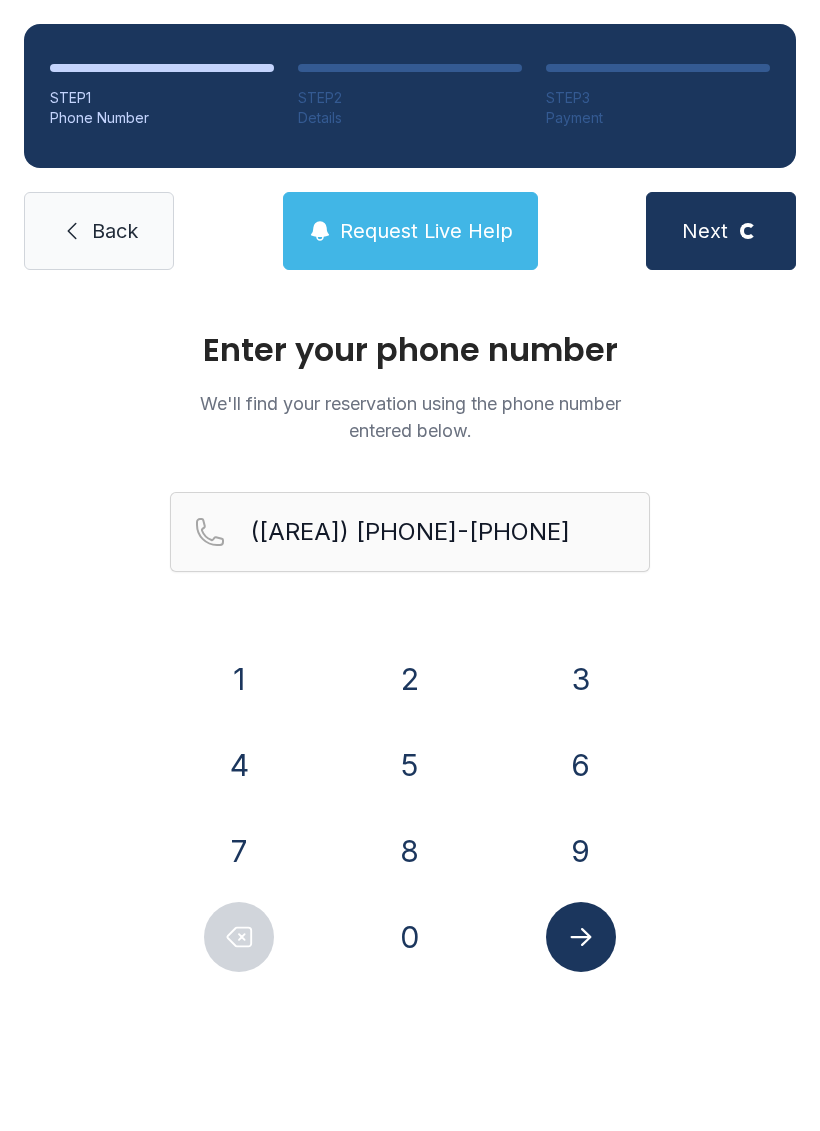 select on "**" 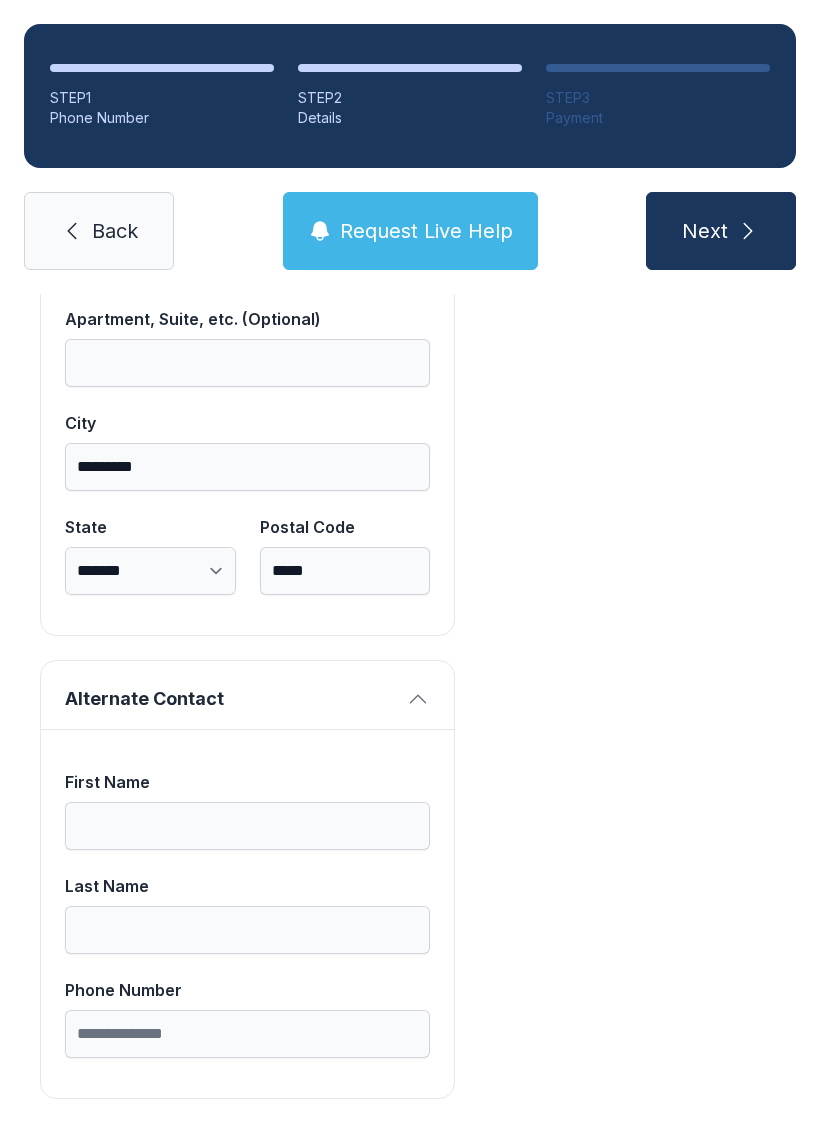 scroll, scrollTop: 1269, scrollLeft: 0, axis: vertical 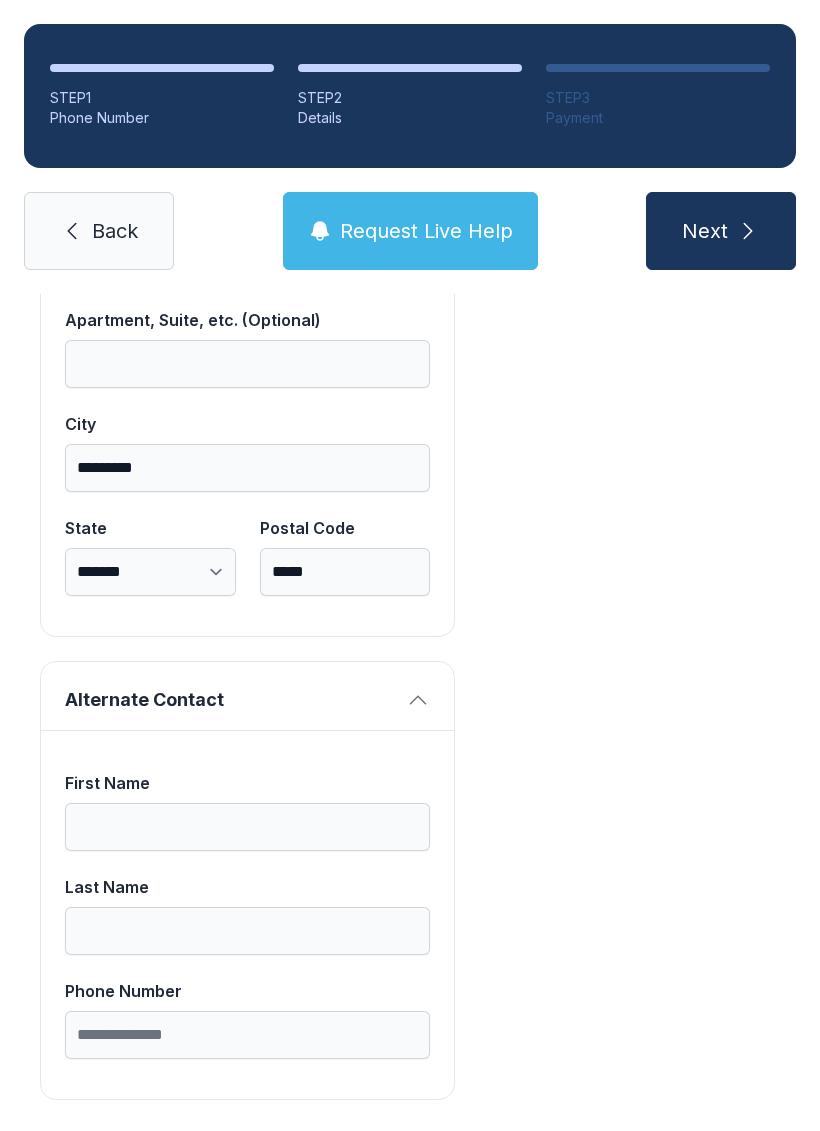 click on "Next" at bounding box center (705, 231) 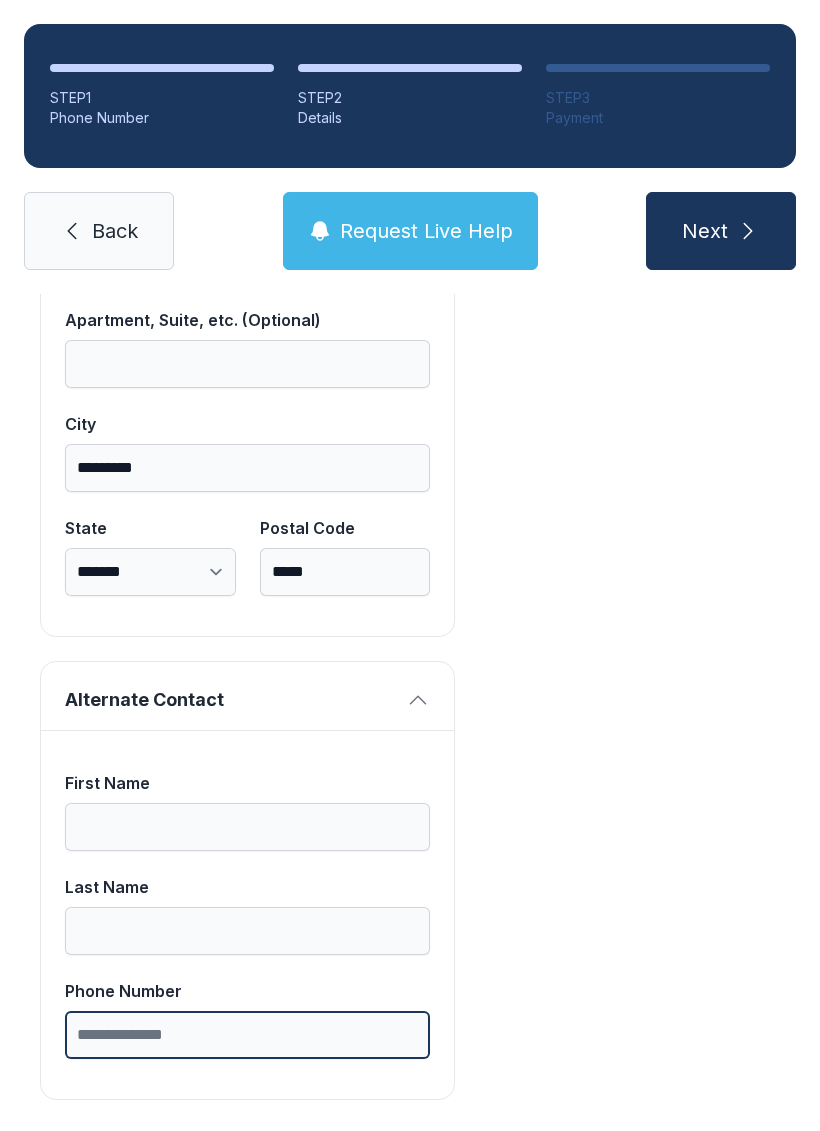 type on "*" 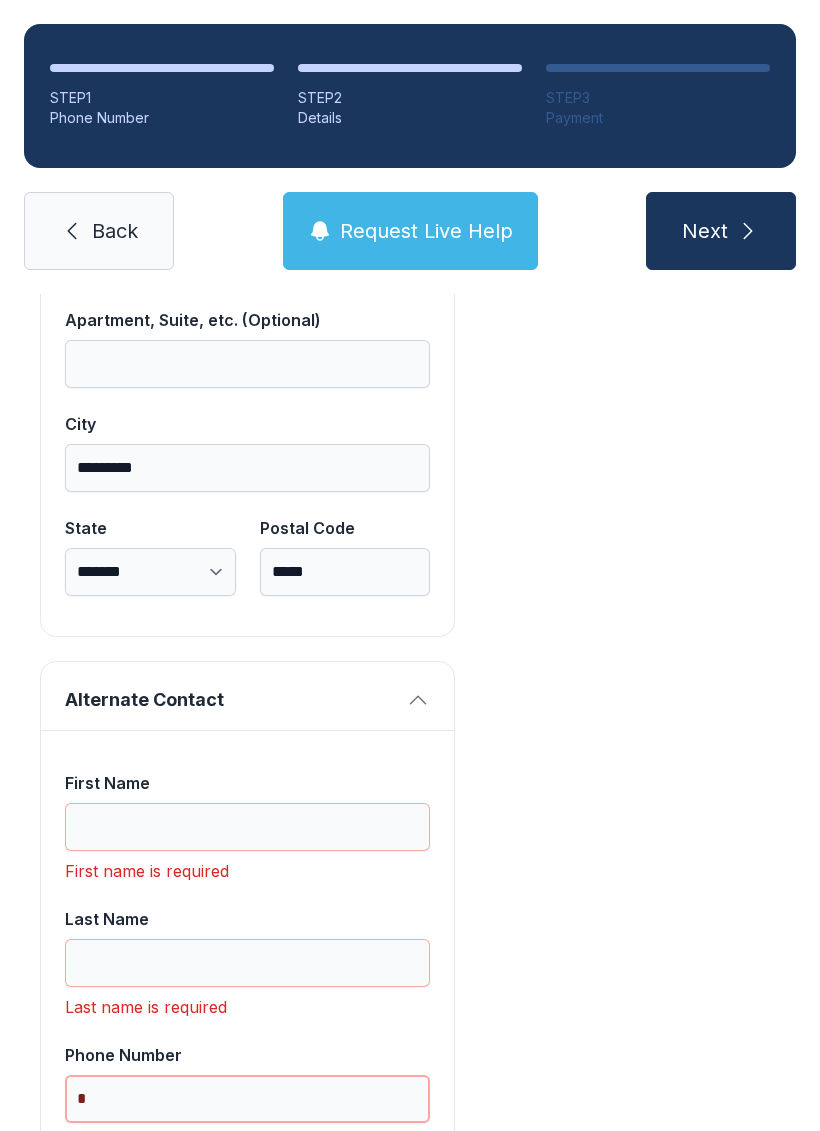 scroll, scrollTop: 49, scrollLeft: 0, axis: vertical 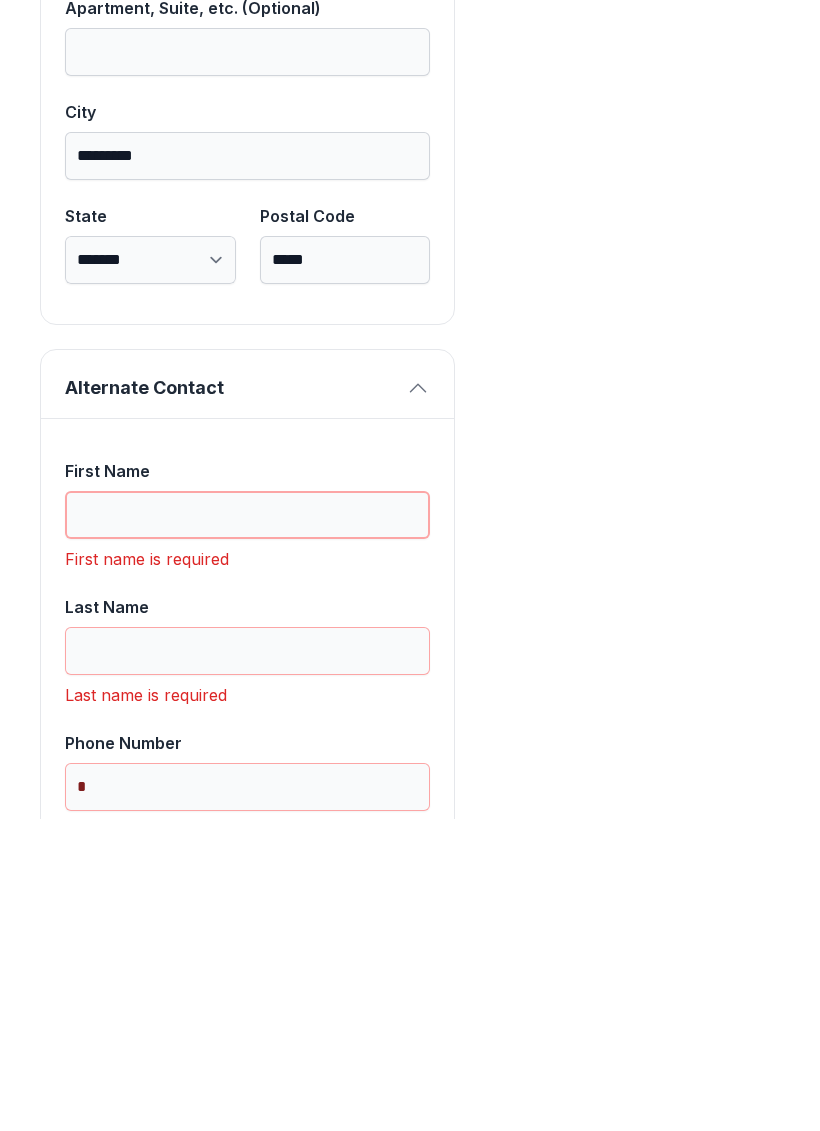 click on "First Name" at bounding box center (247, 827) 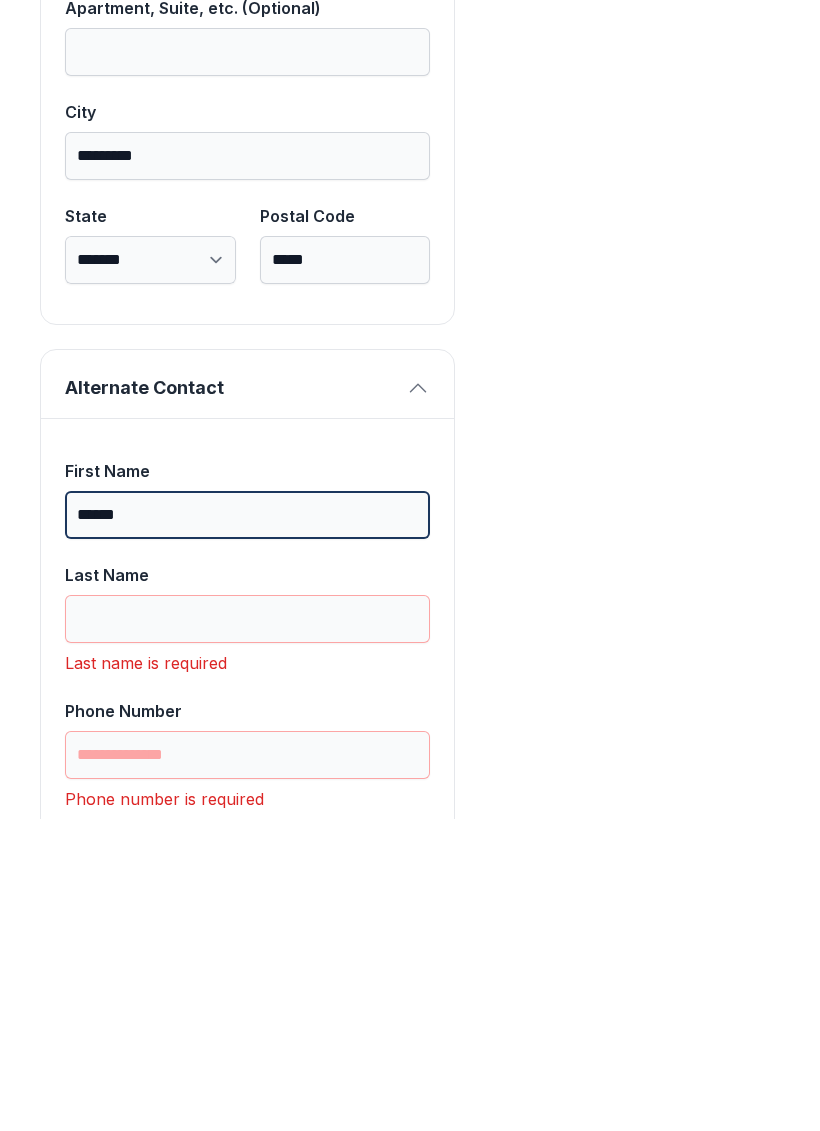 type on "******" 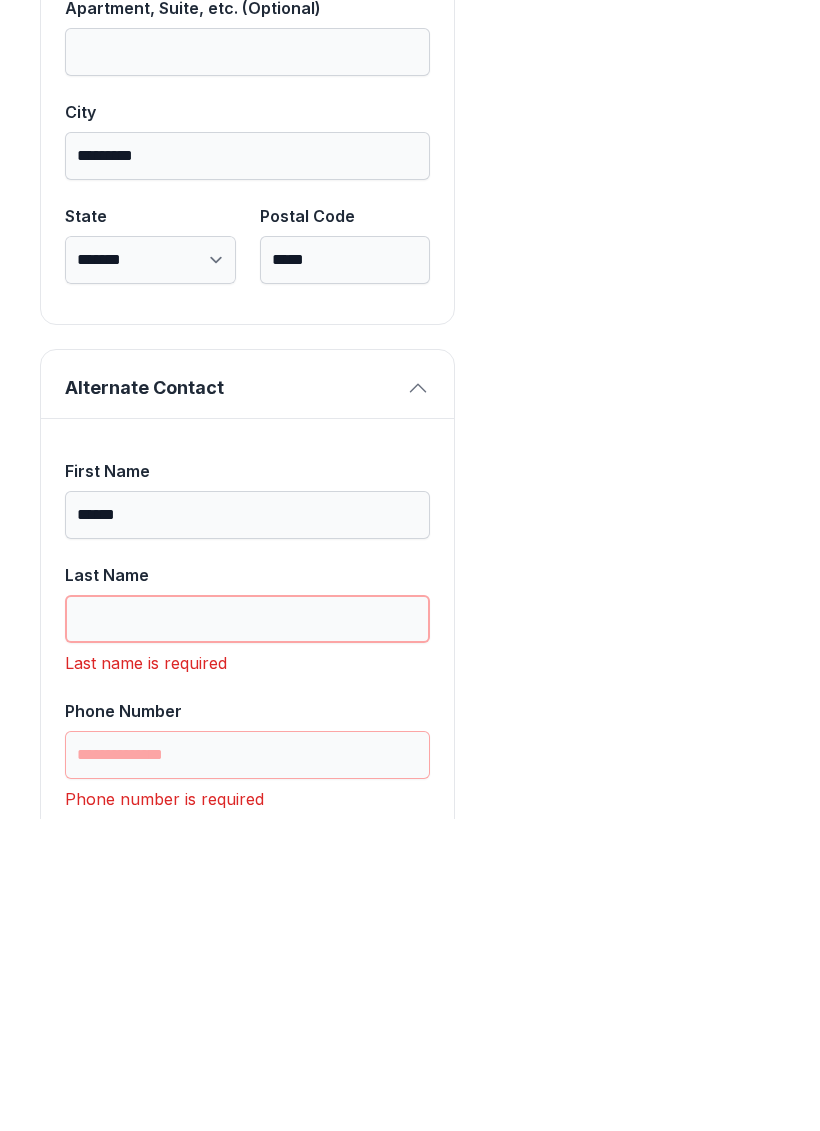 click on "Last Name" at bounding box center [247, 931] 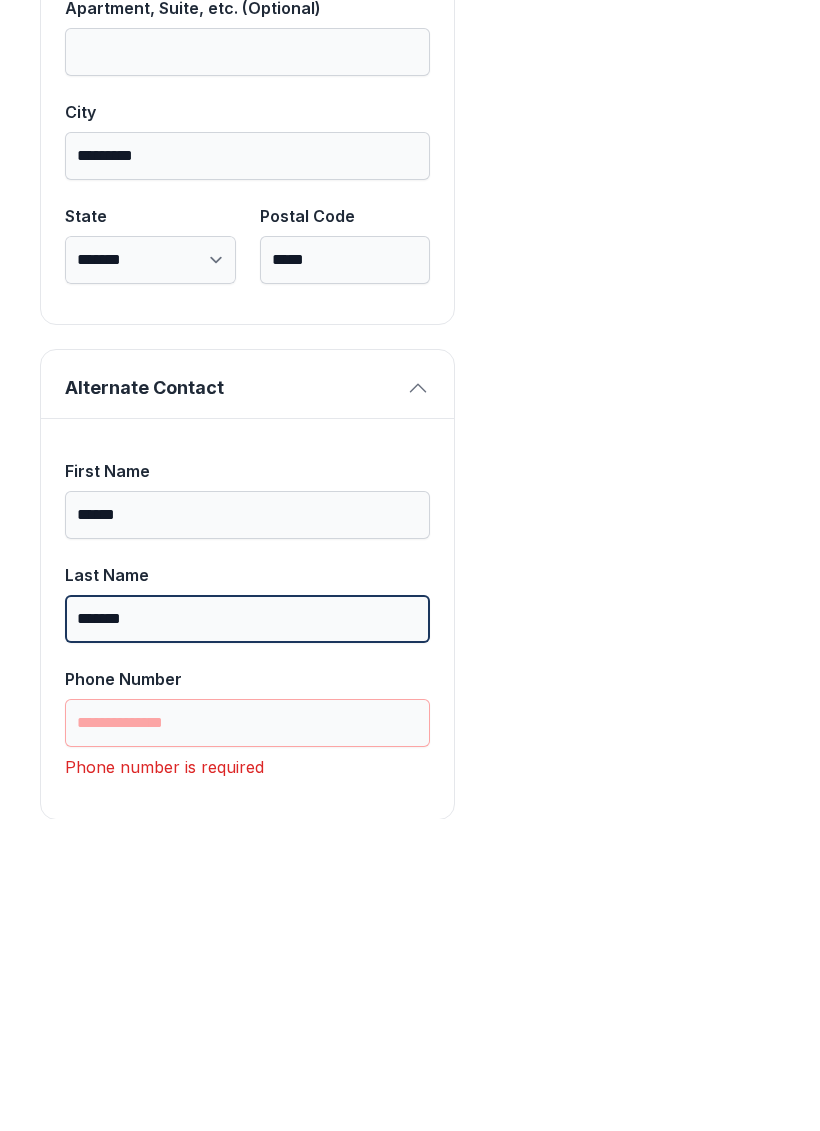 type on "*******" 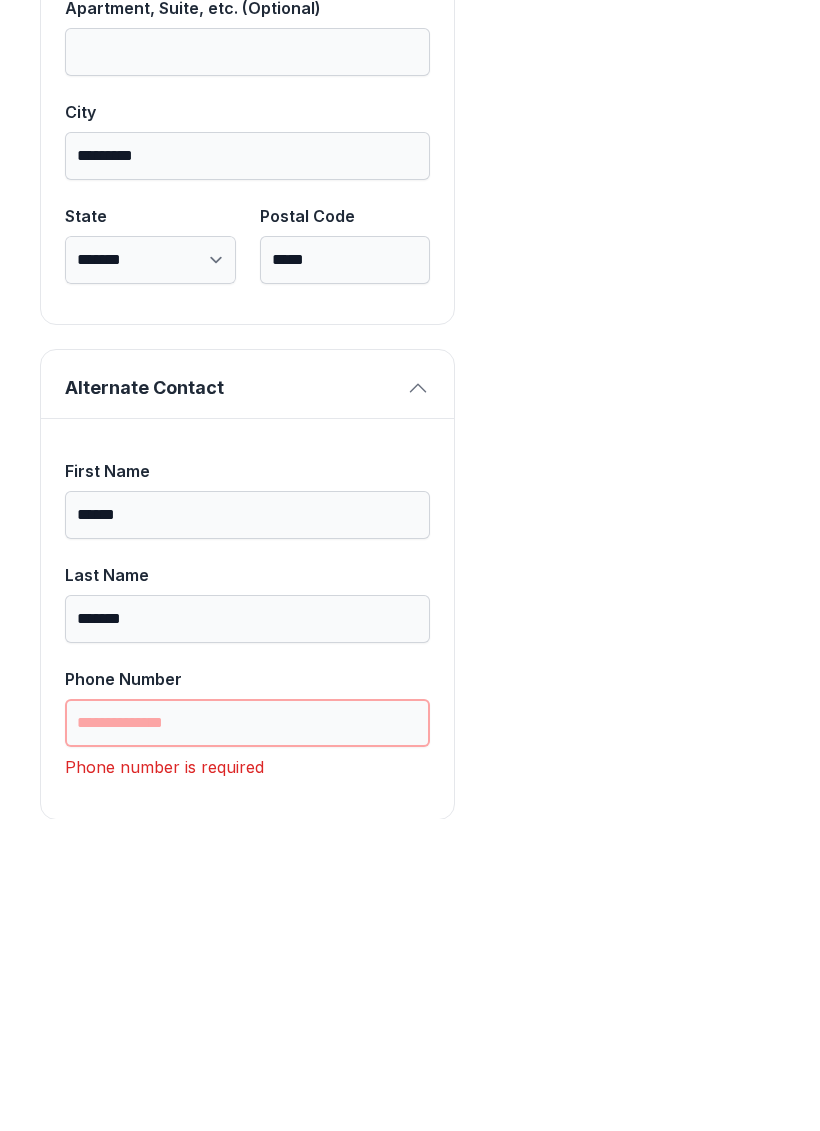 click on "Phone Number" at bounding box center [247, 1035] 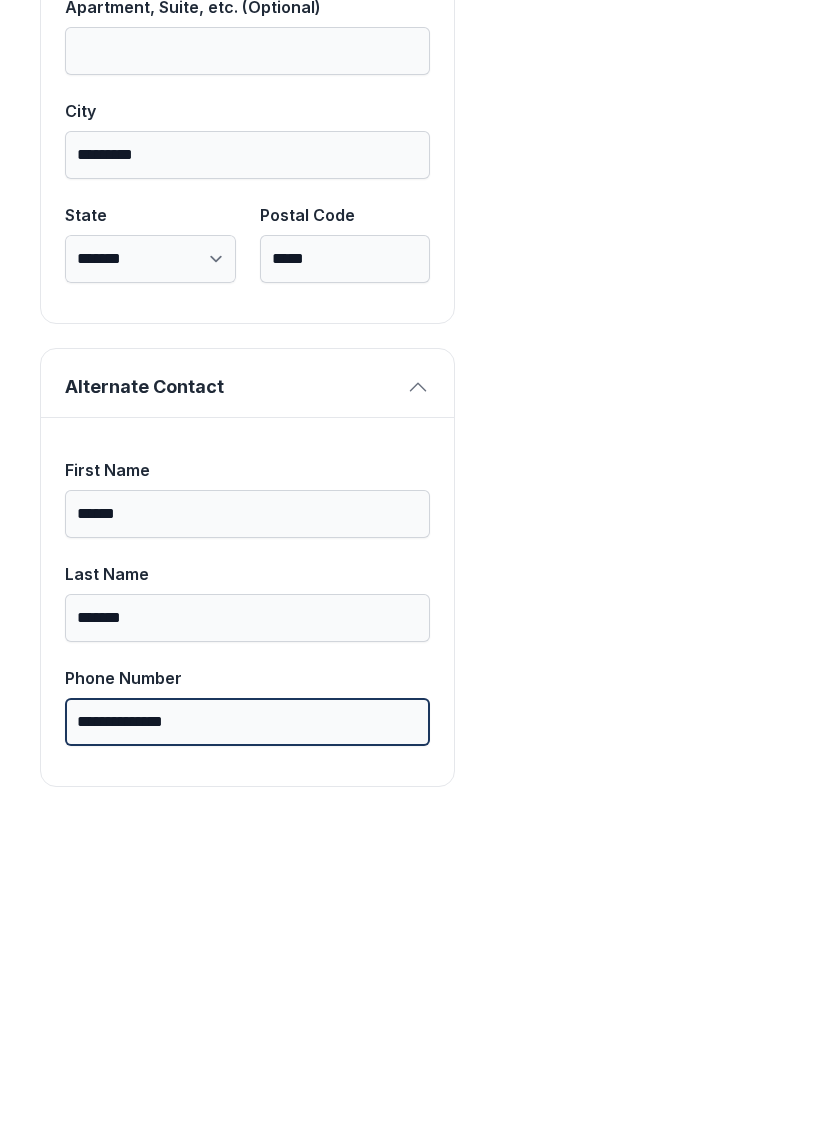 type on "**********" 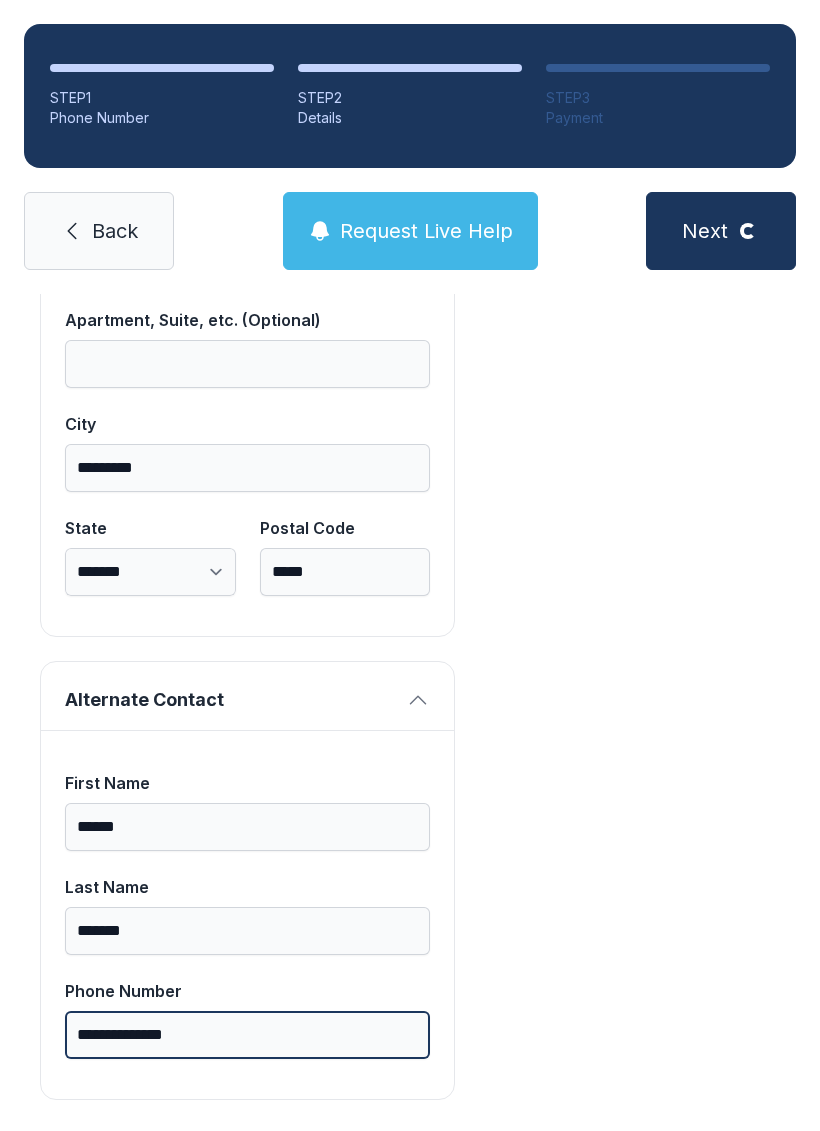 scroll, scrollTop: 180, scrollLeft: 0, axis: vertical 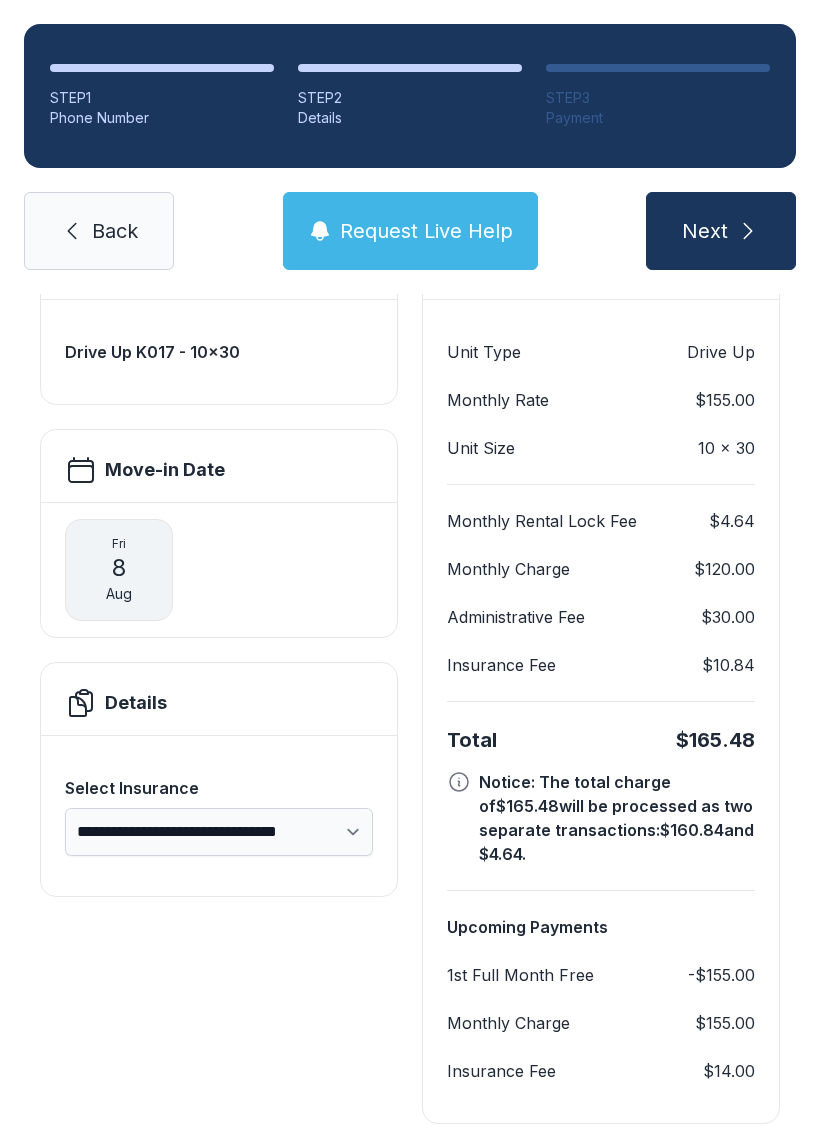 click on "Next" at bounding box center [721, 231] 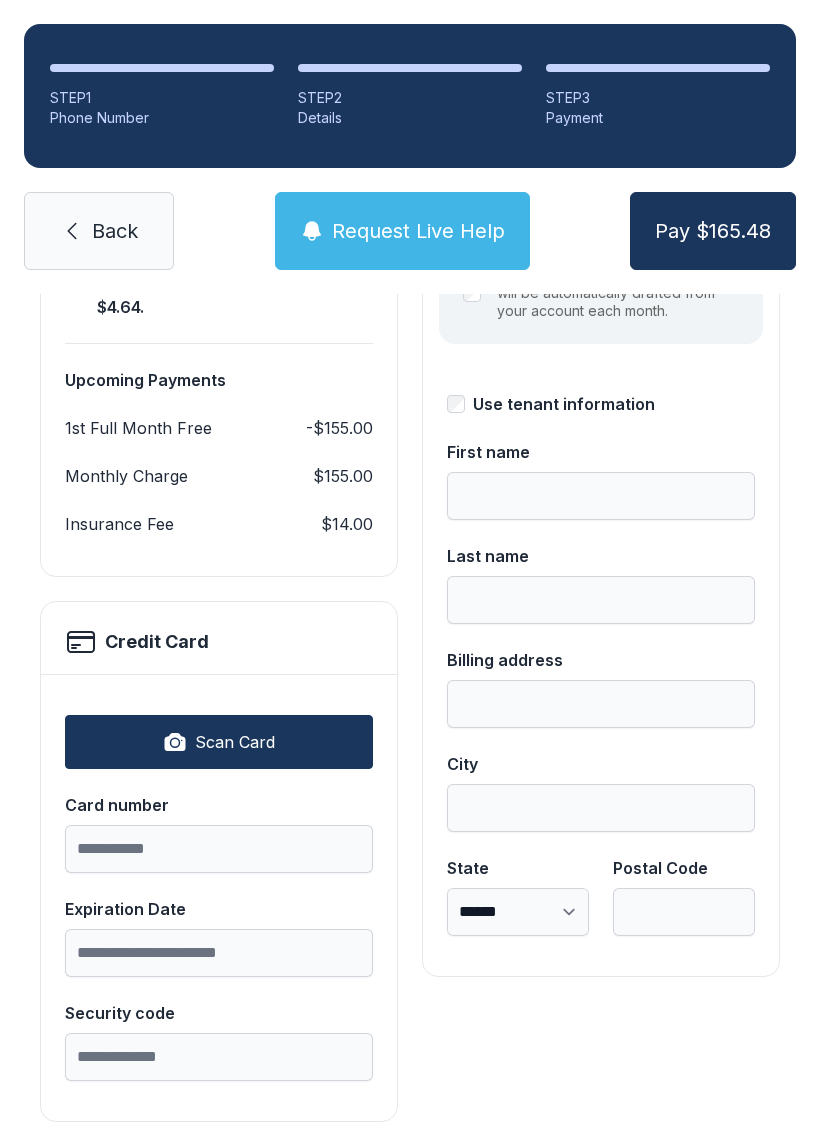 scroll, scrollTop: 339, scrollLeft: 0, axis: vertical 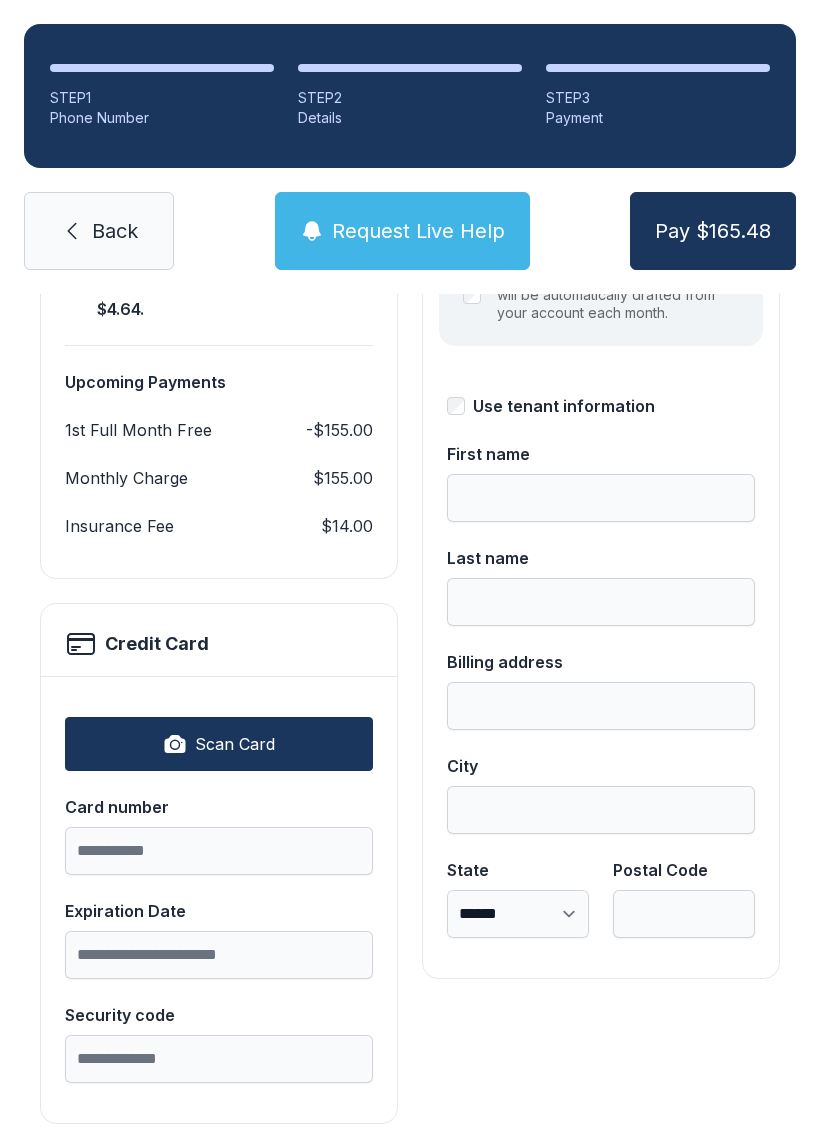 click on "Scan Card" at bounding box center (219, 744) 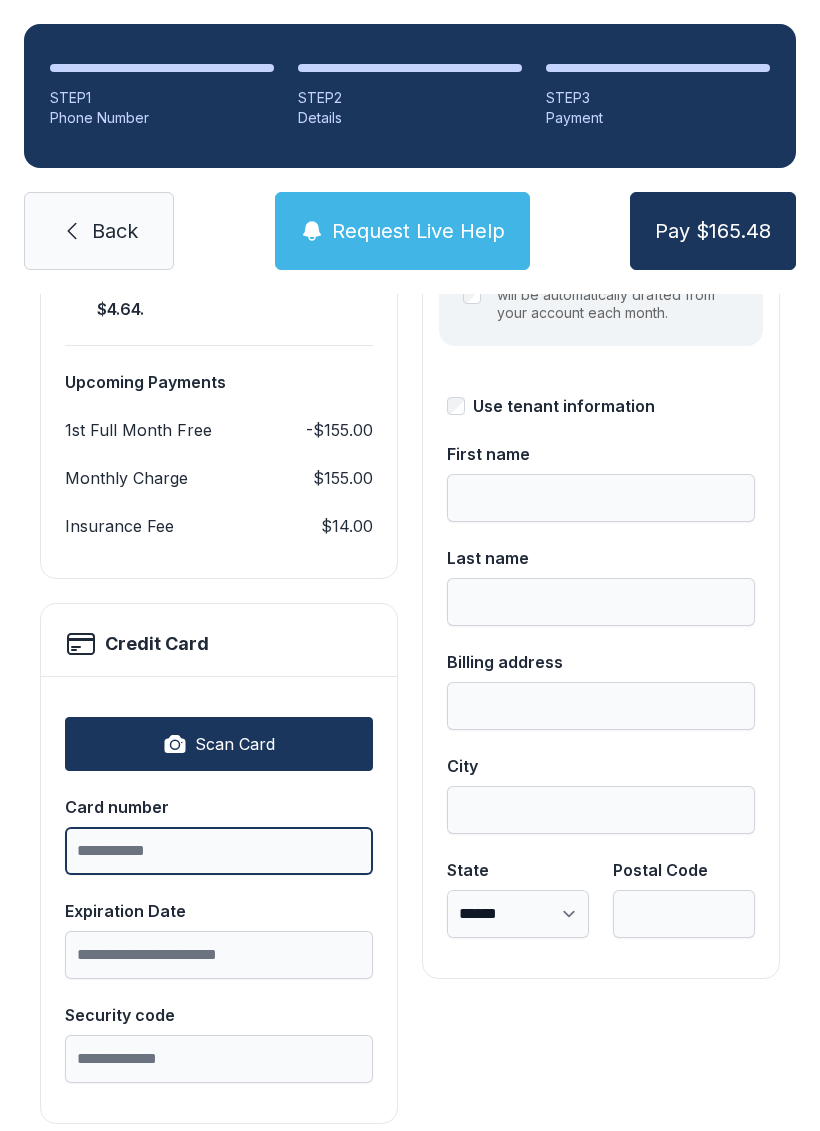 click on "Card number" at bounding box center [219, 851] 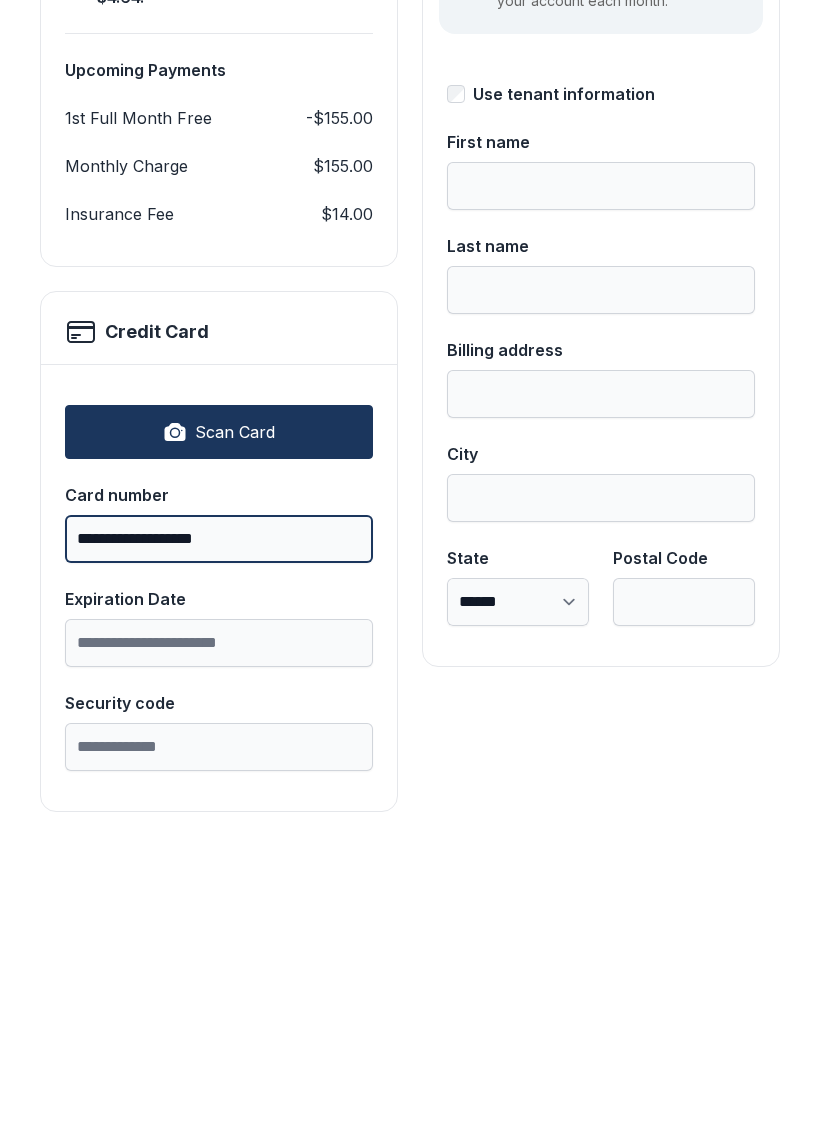 type on "**********" 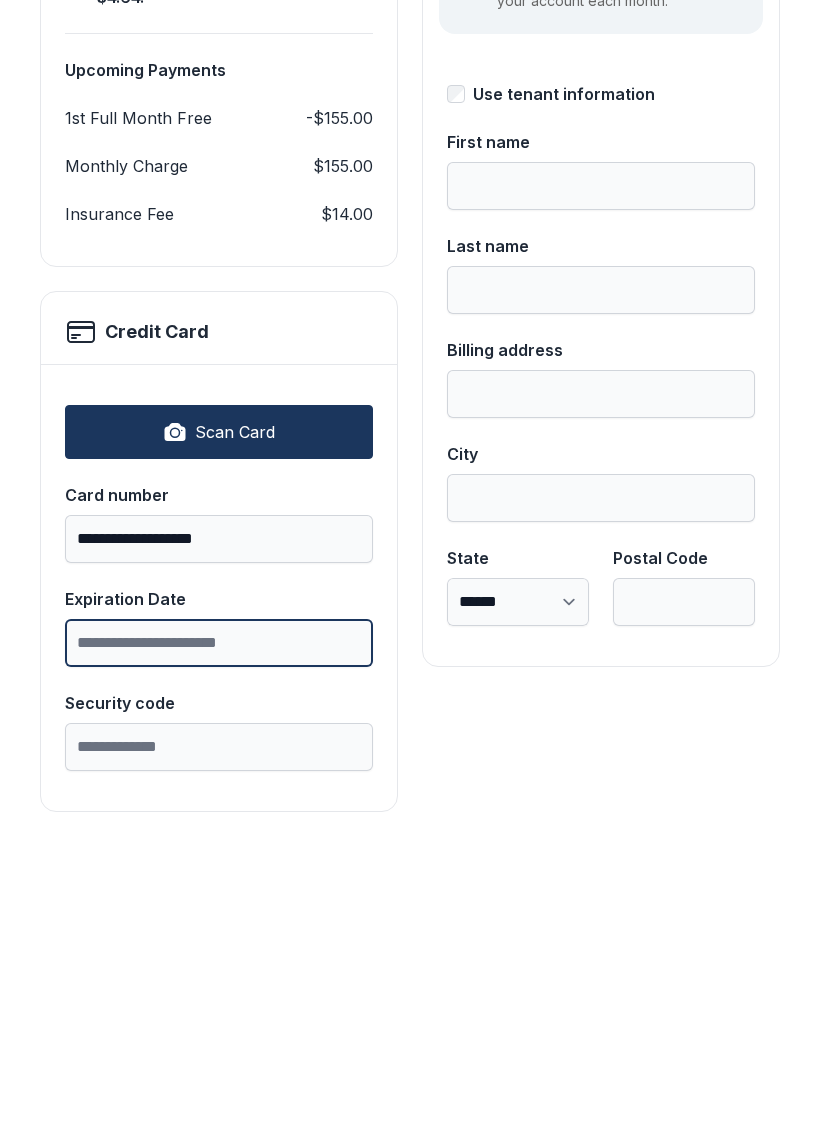 click on "Expiration Date" at bounding box center (219, 955) 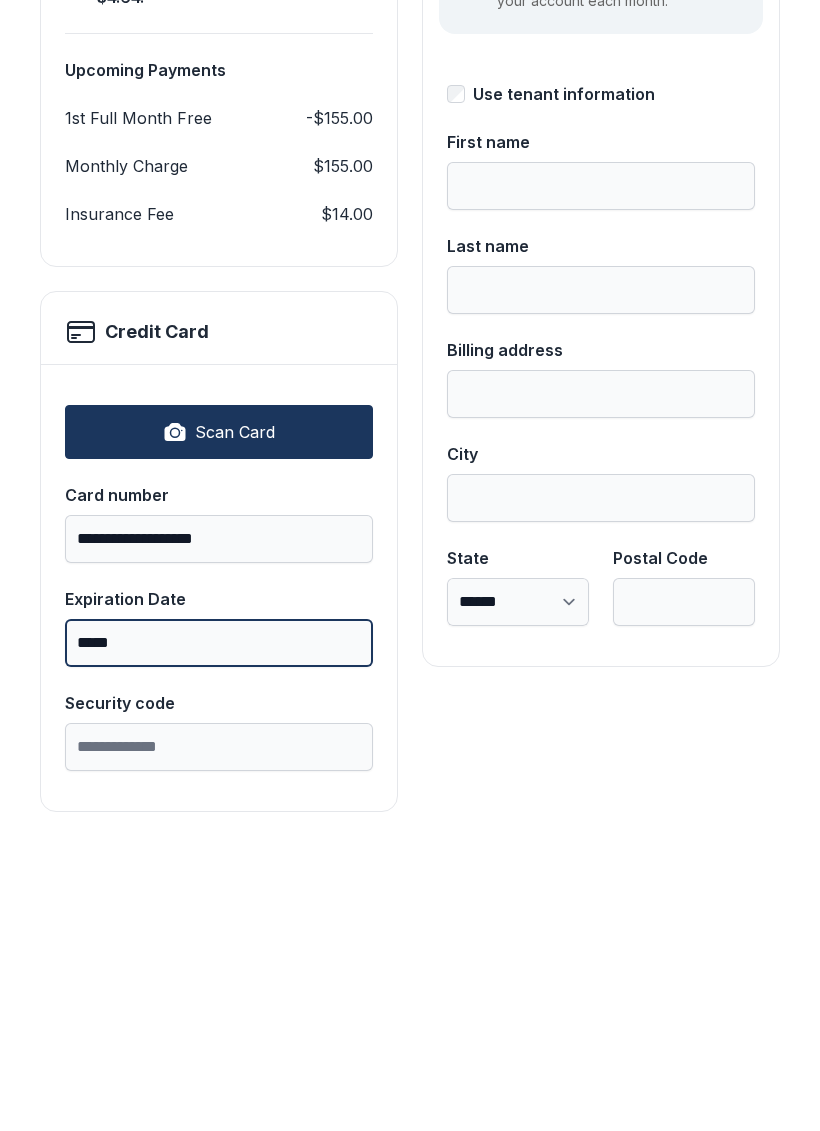 type on "*****" 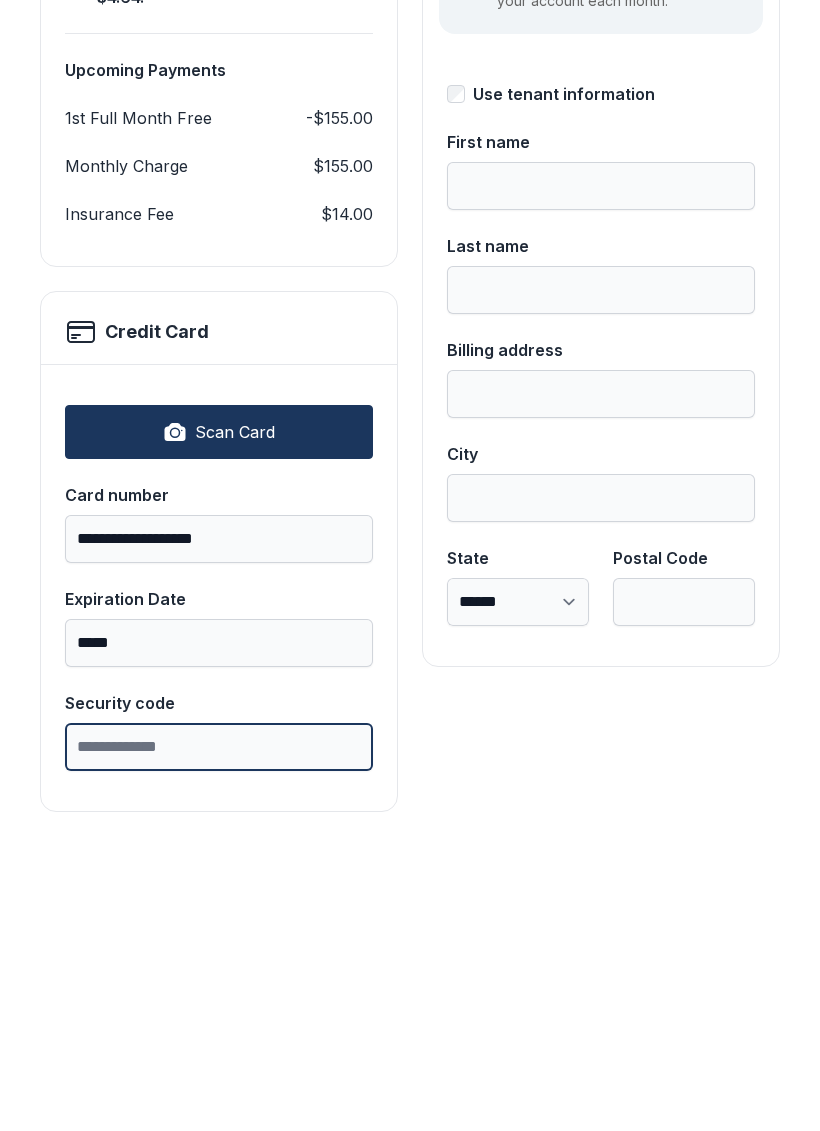 click on "Security code" at bounding box center (219, 1059) 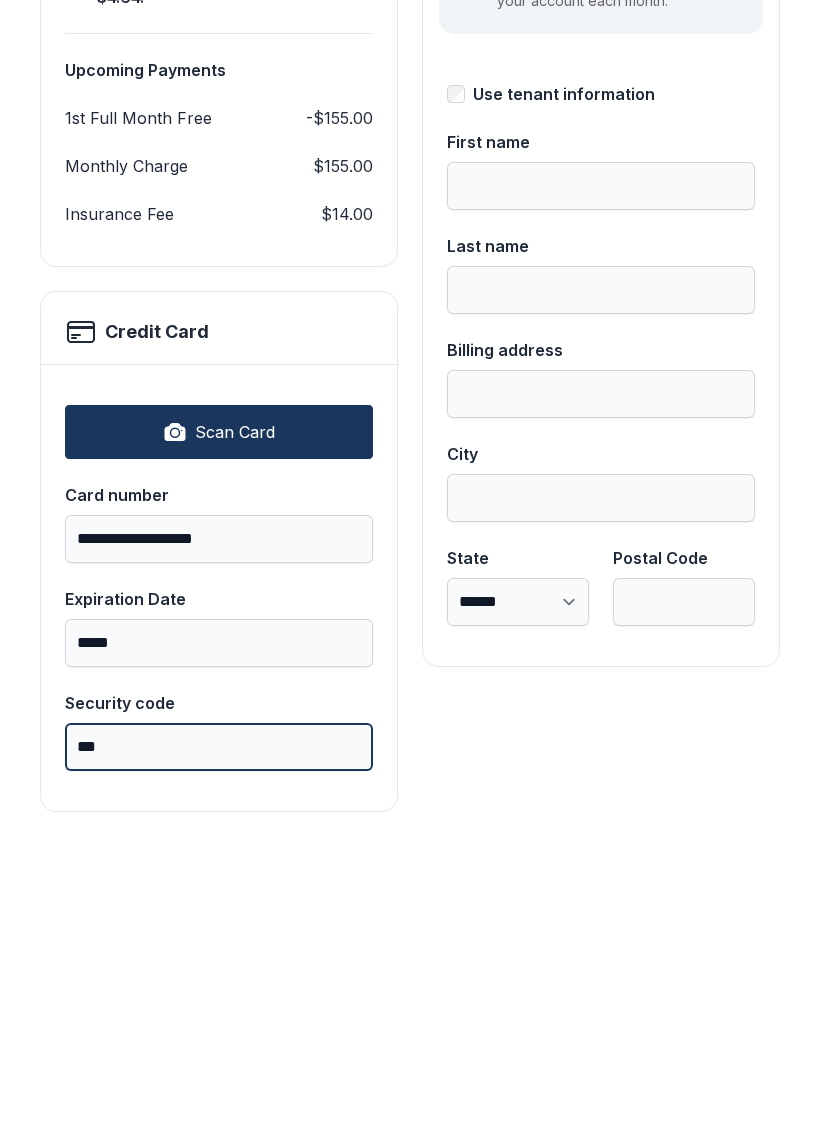 type on "***" 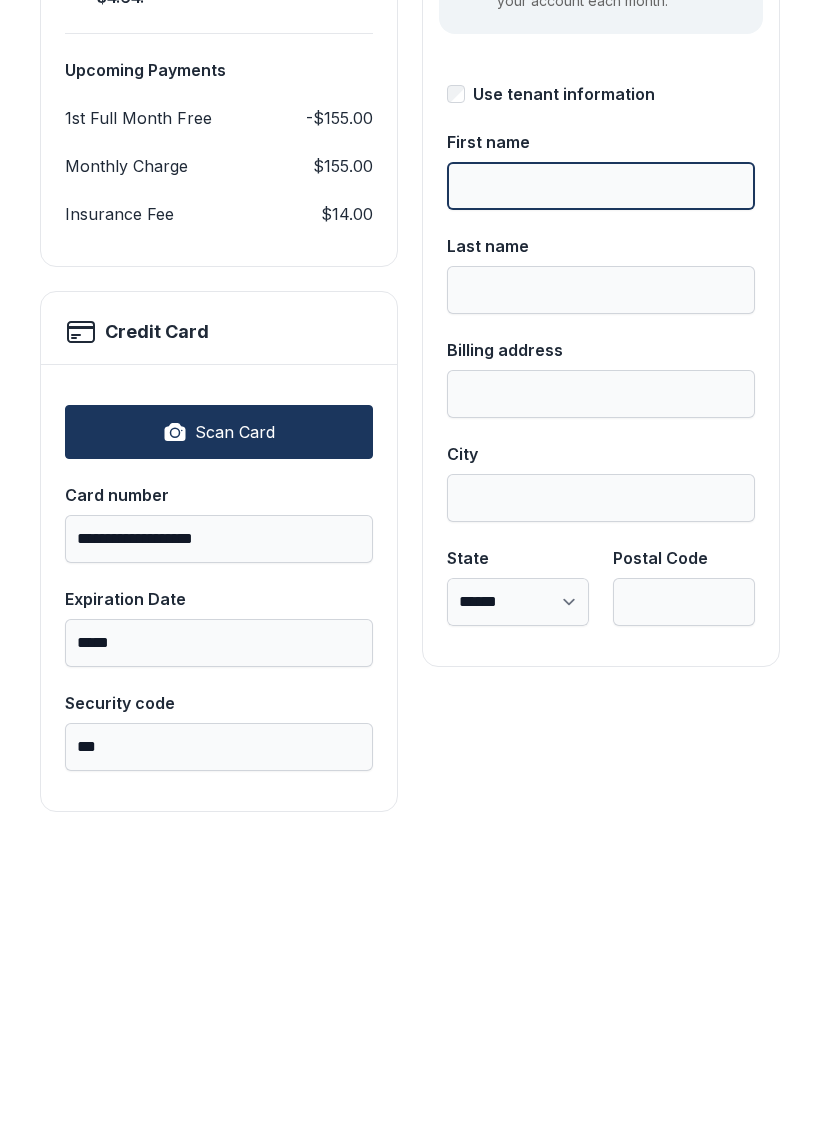 click on "First name" at bounding box center (601, 498) 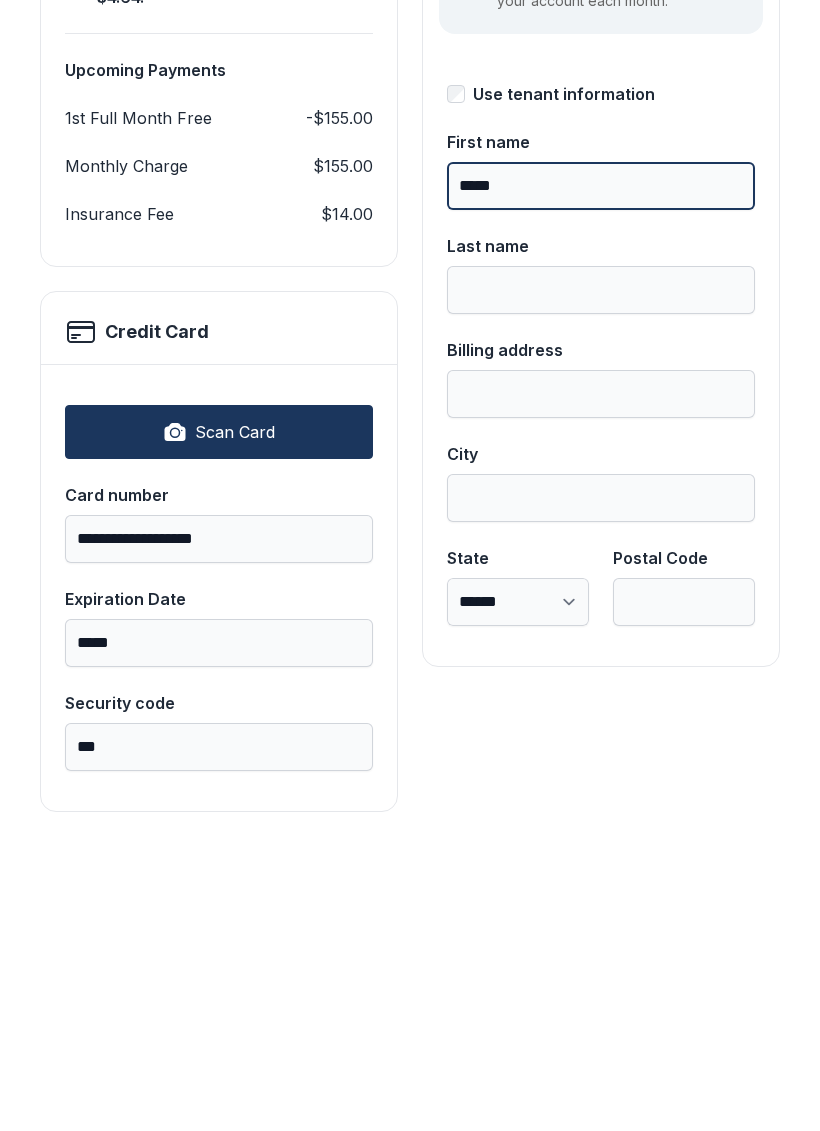type on "*****" 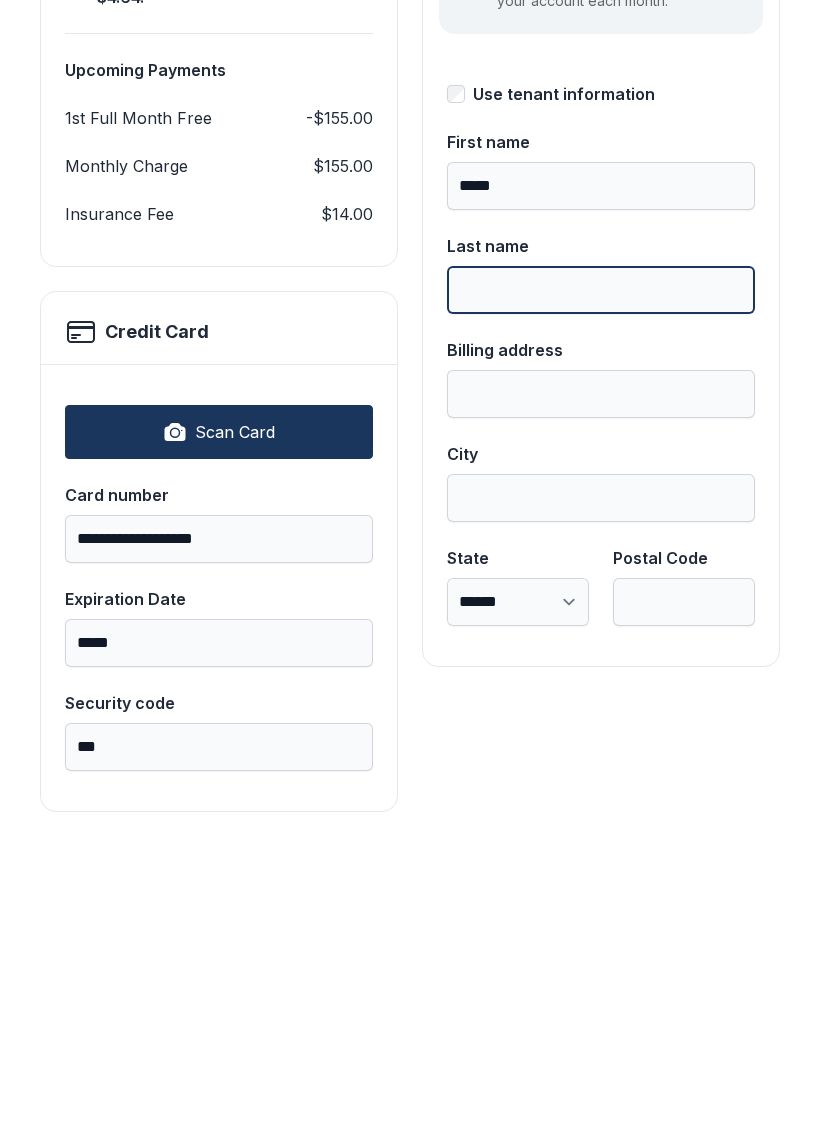 click on "Last name" at bounding box center [601, 602] 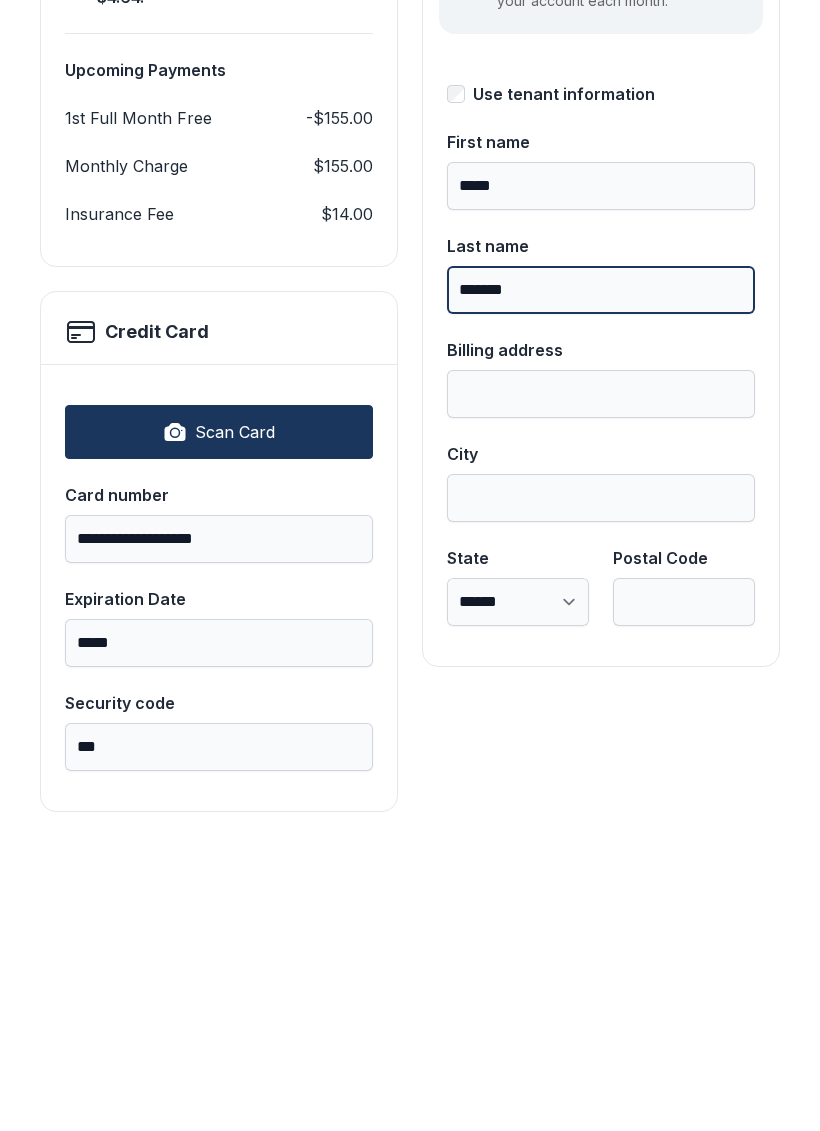 type on "*******" 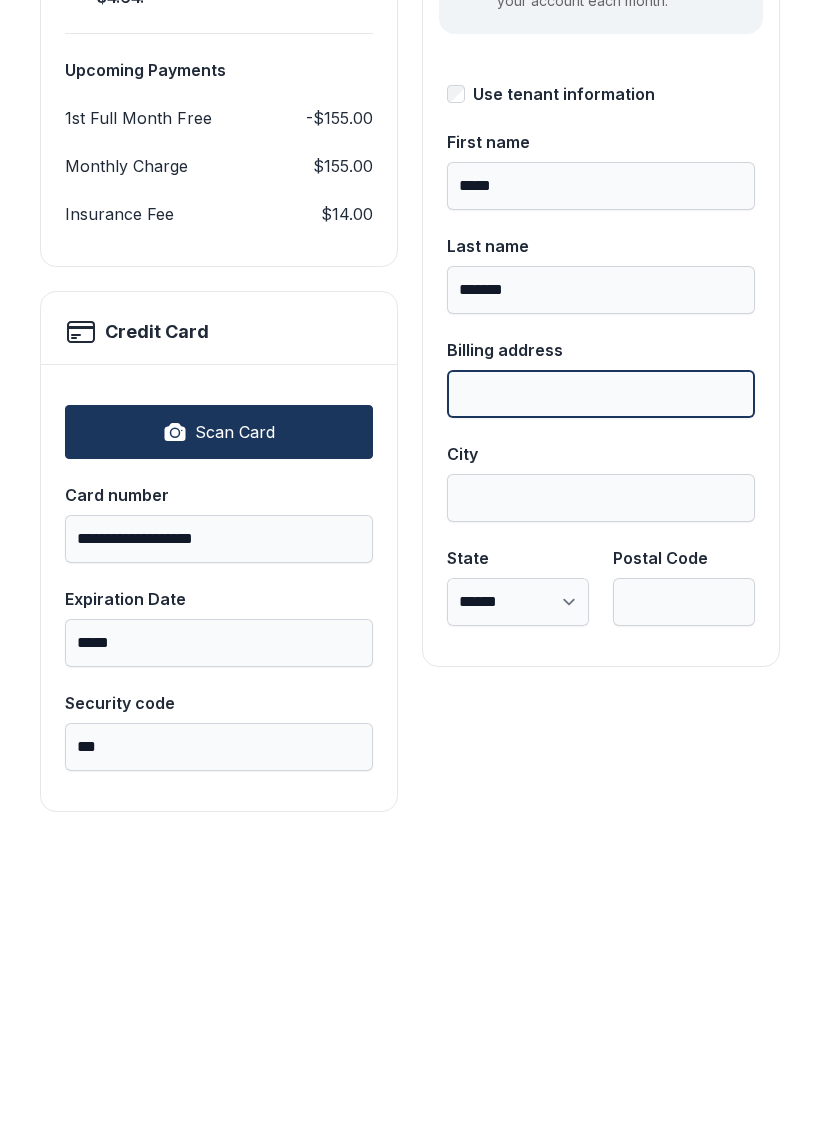 click on "Billing address" at bounding box center (601, 706) 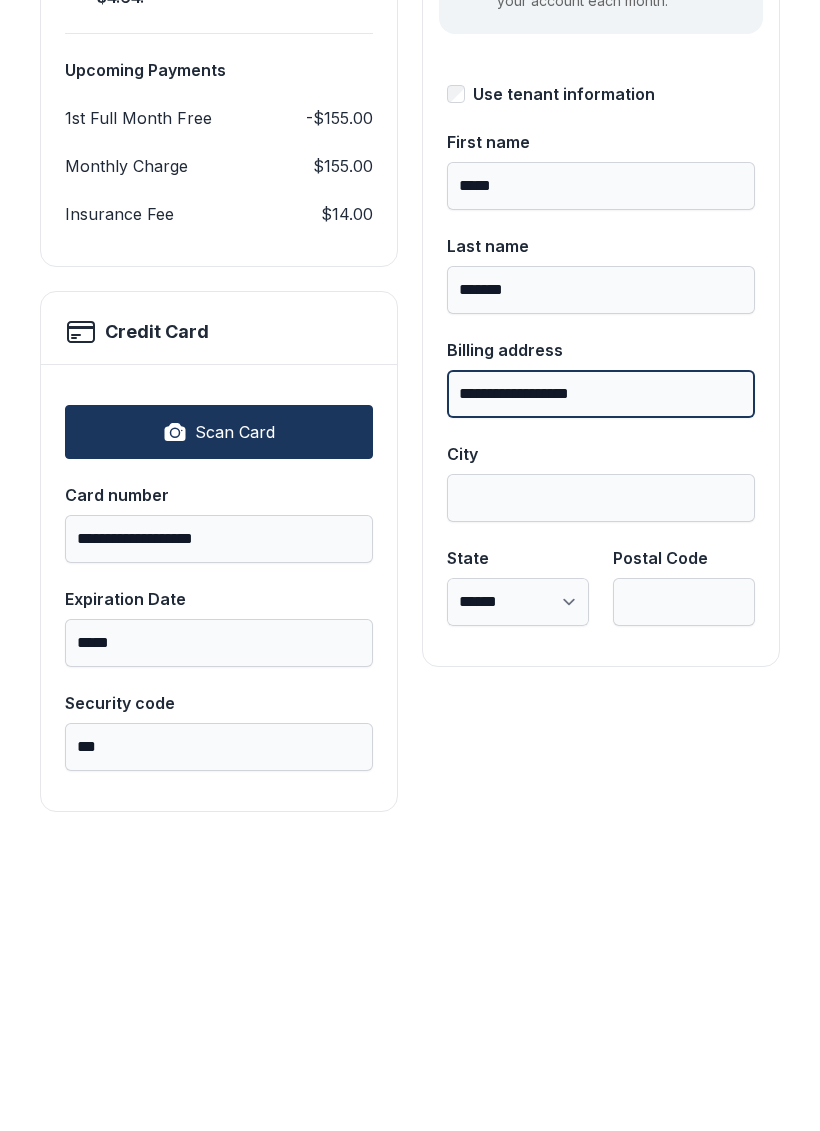 type on "**********" 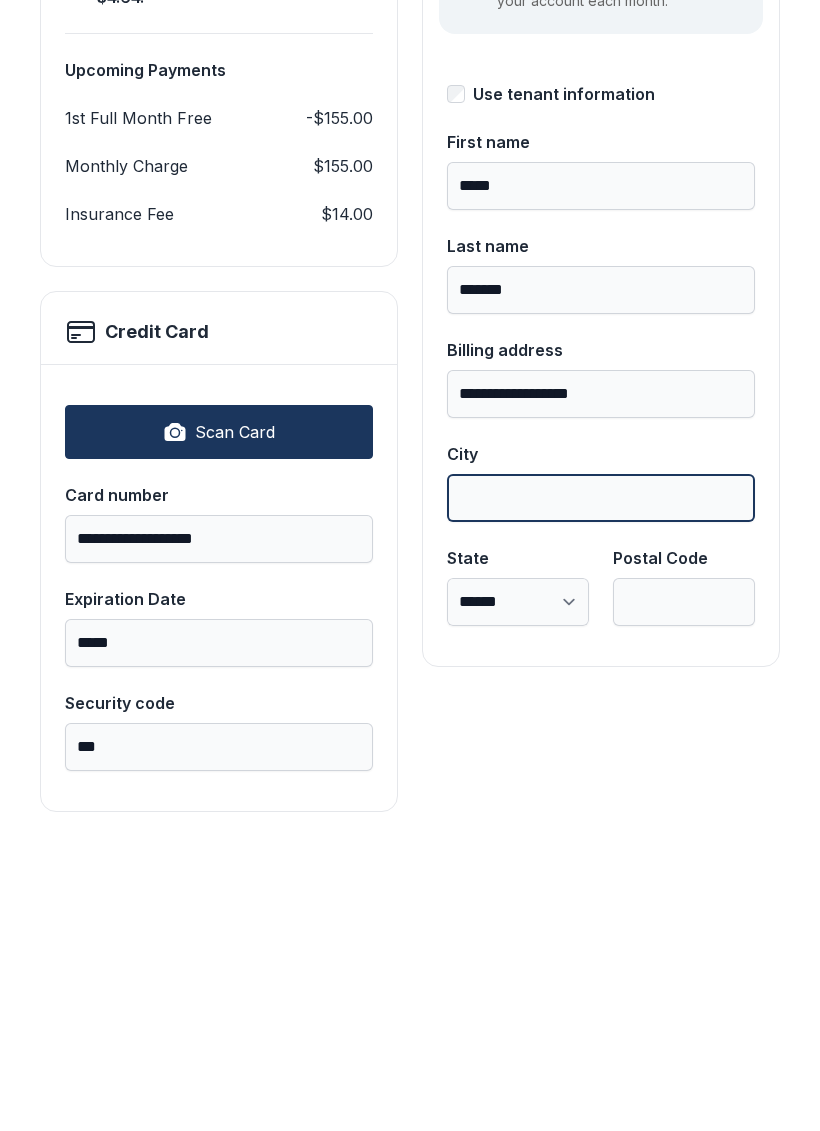 click on "City" at bounding box center [601, 810] 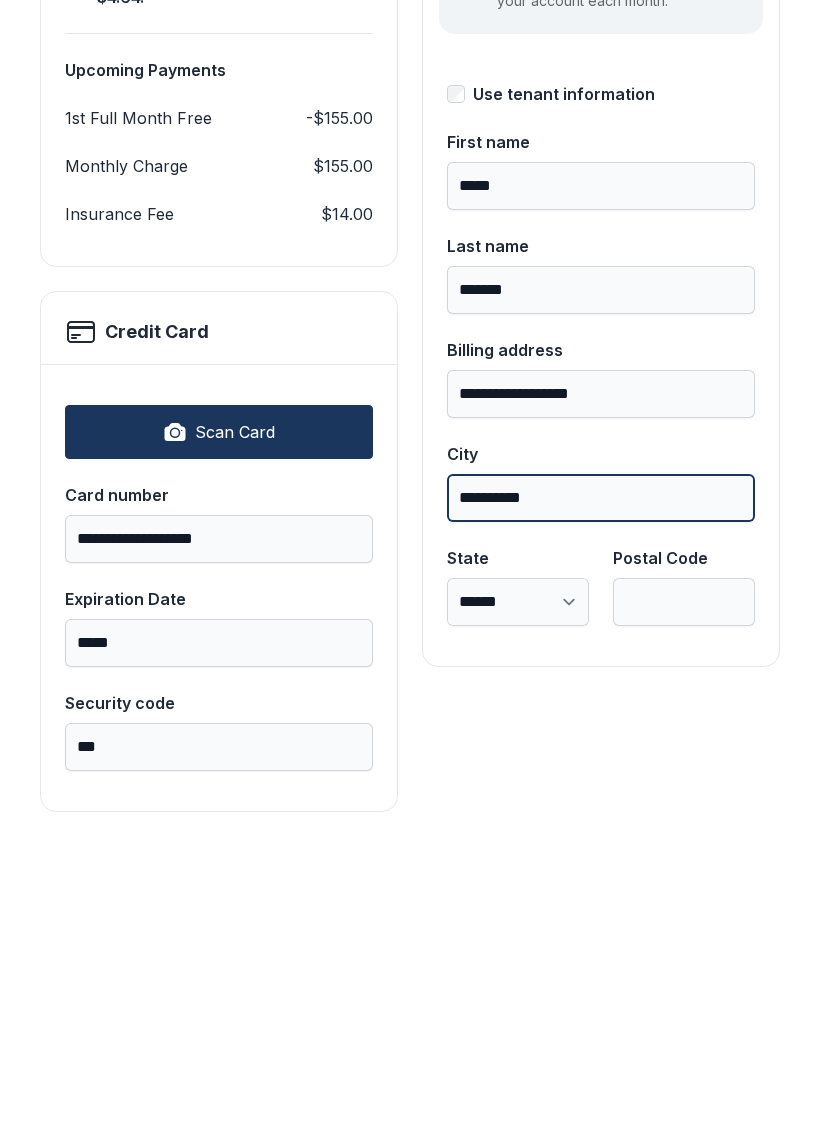 type on "*********" 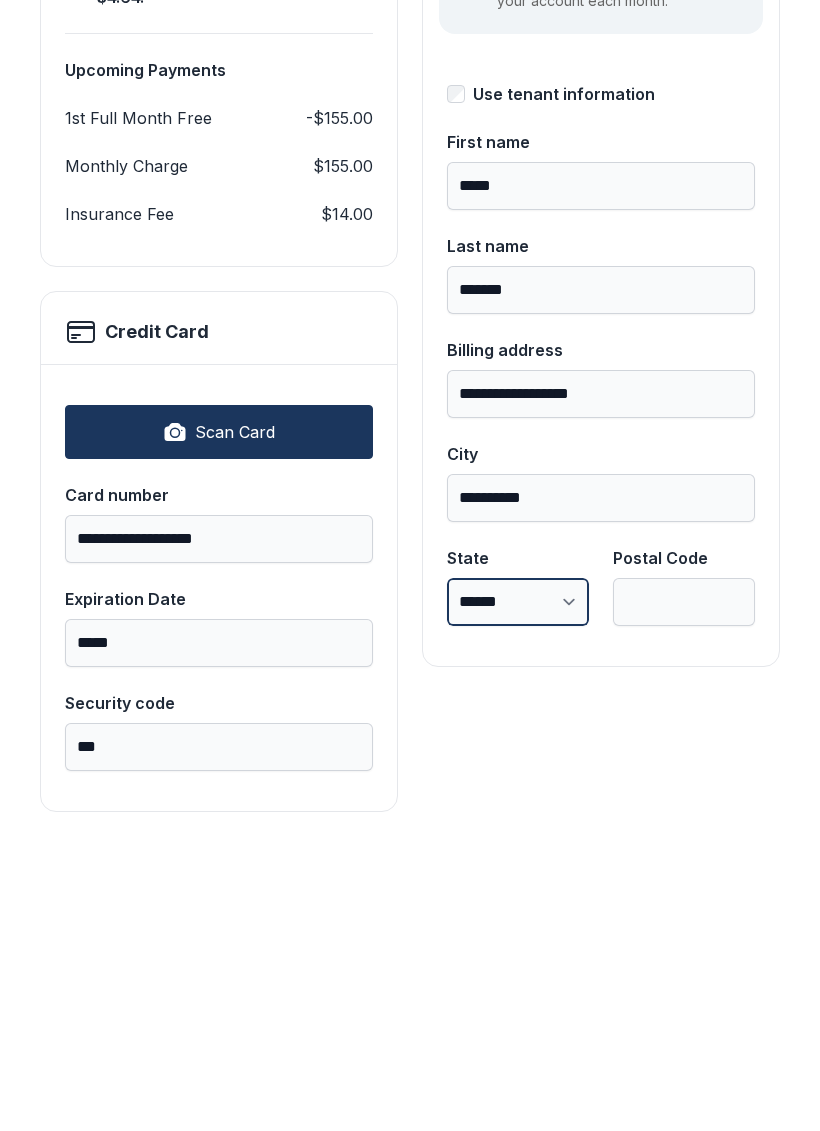 click on "**********" at bounding box center (518, 914) 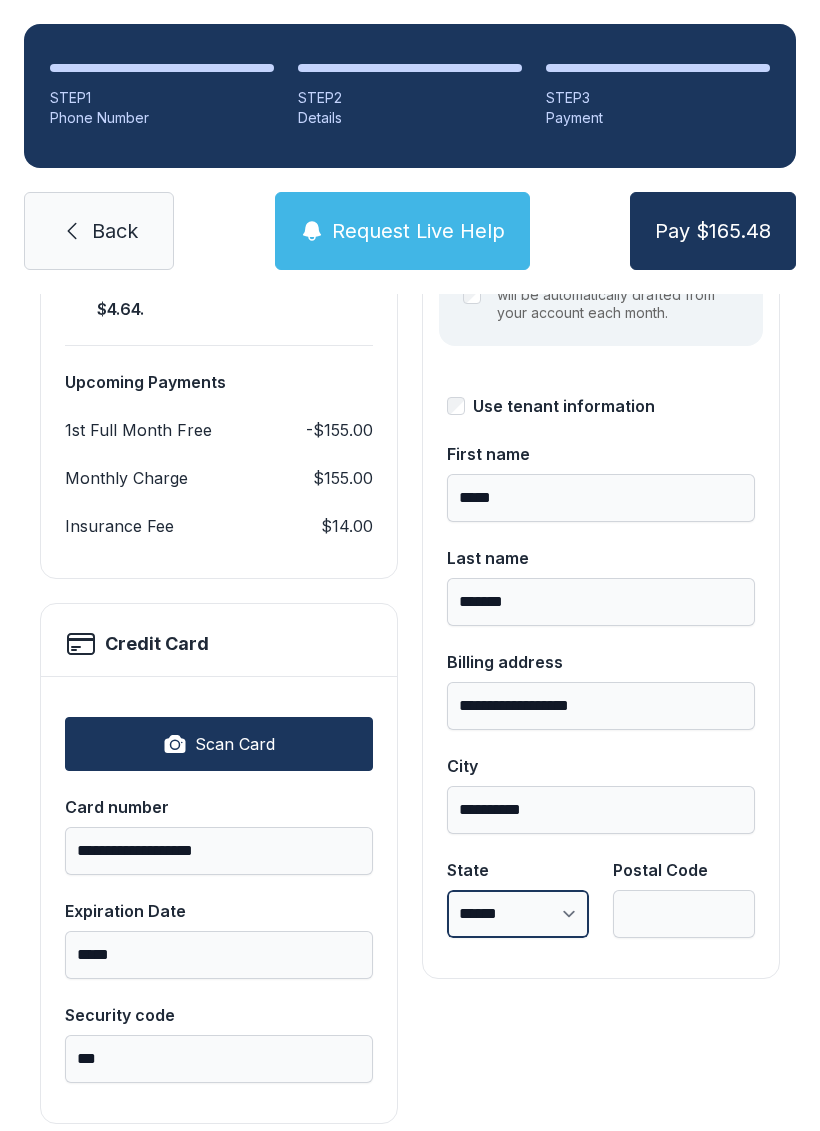 select on "**" 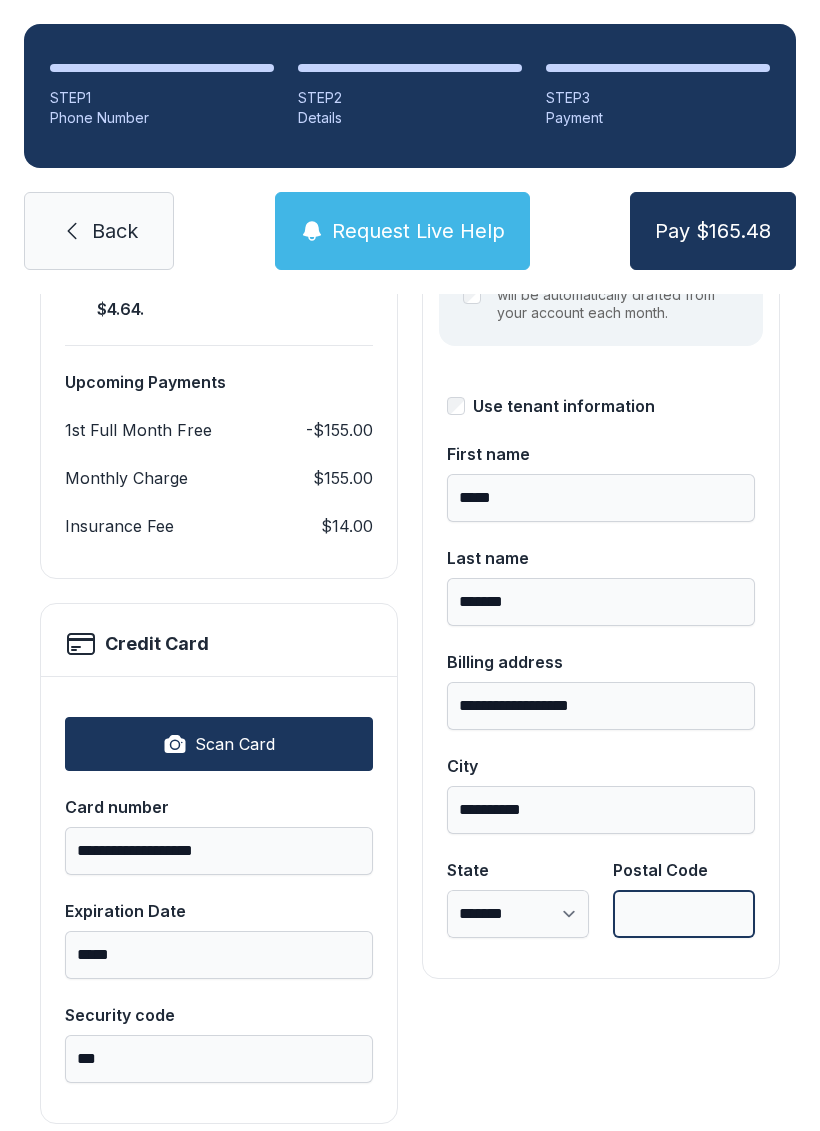 click on "Postal Code" at bounding box center (684, 914) 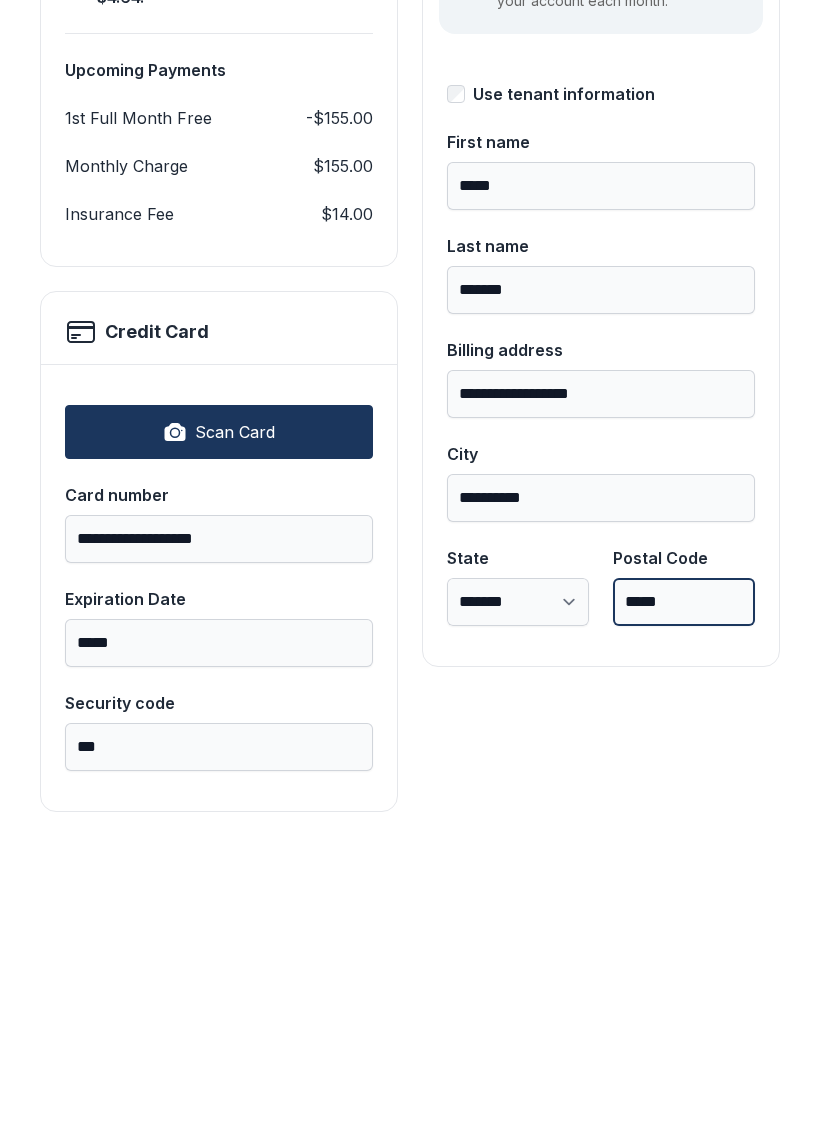 type on "*****" 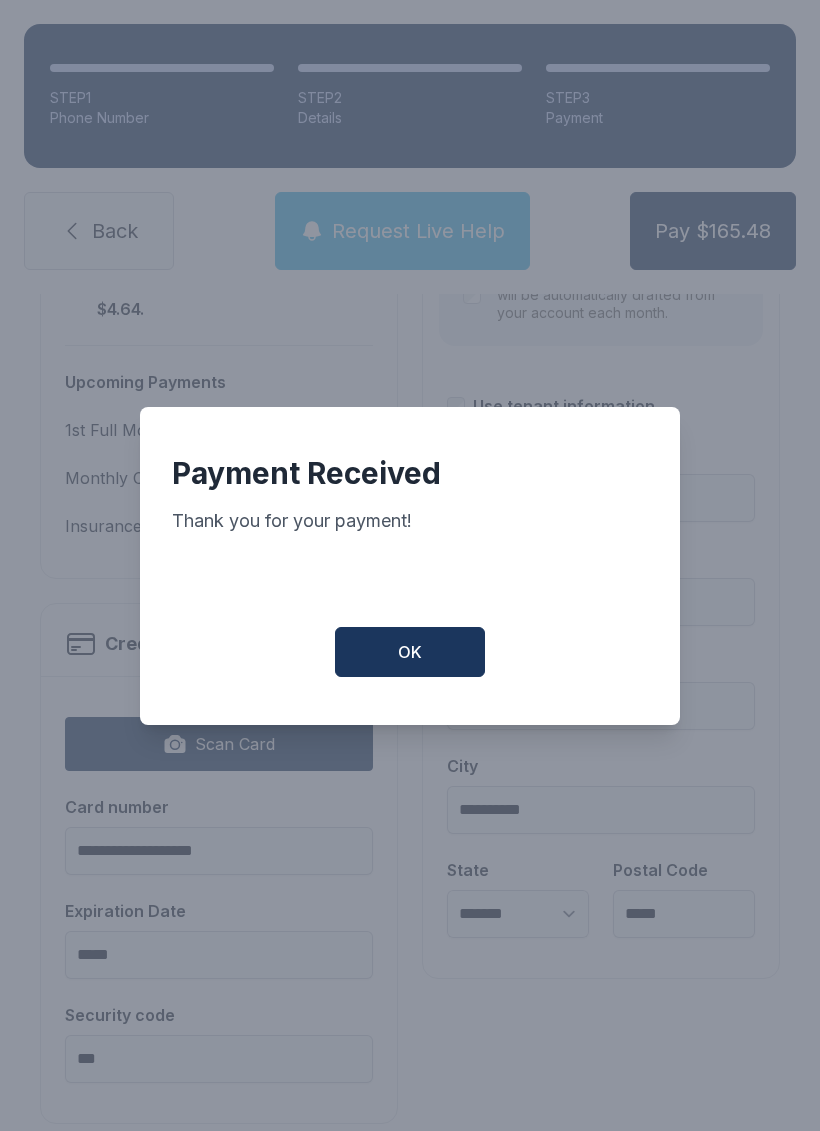 click on "OK" at bounding box center [410, 652] 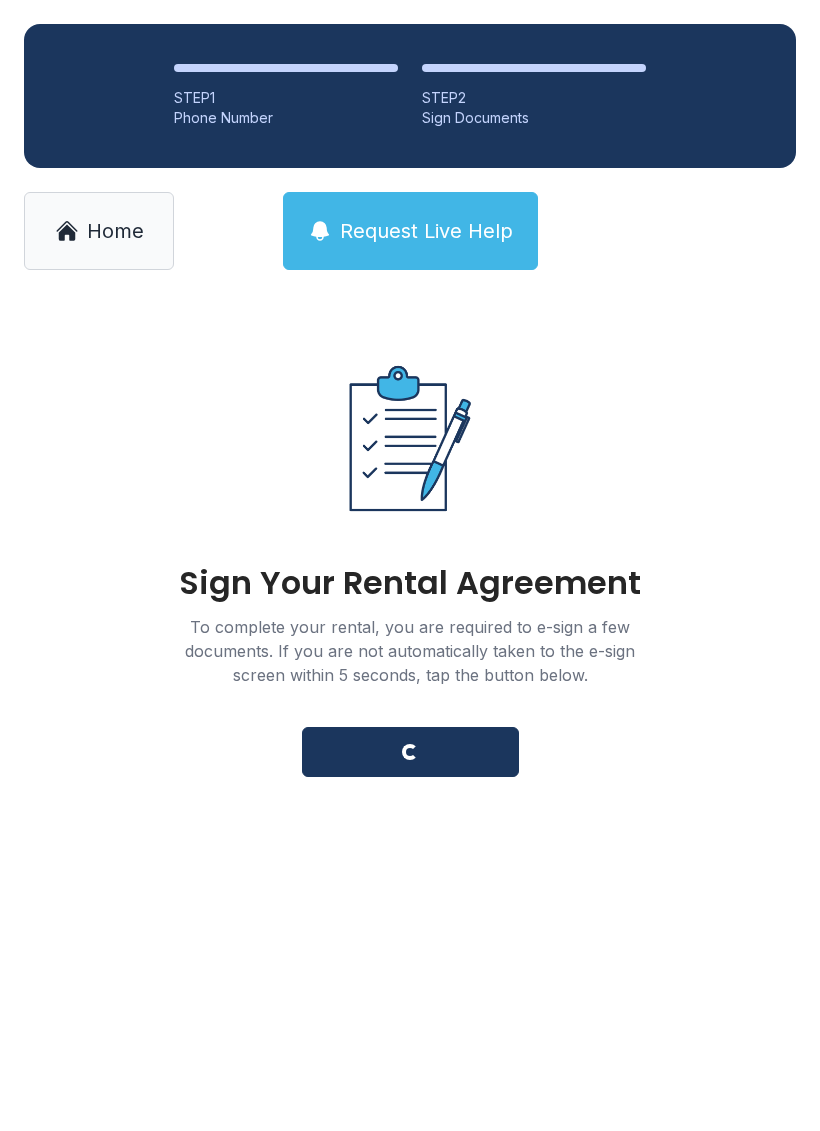 scroll, scrollTop: 0, scrollLeft: 0, axis: both 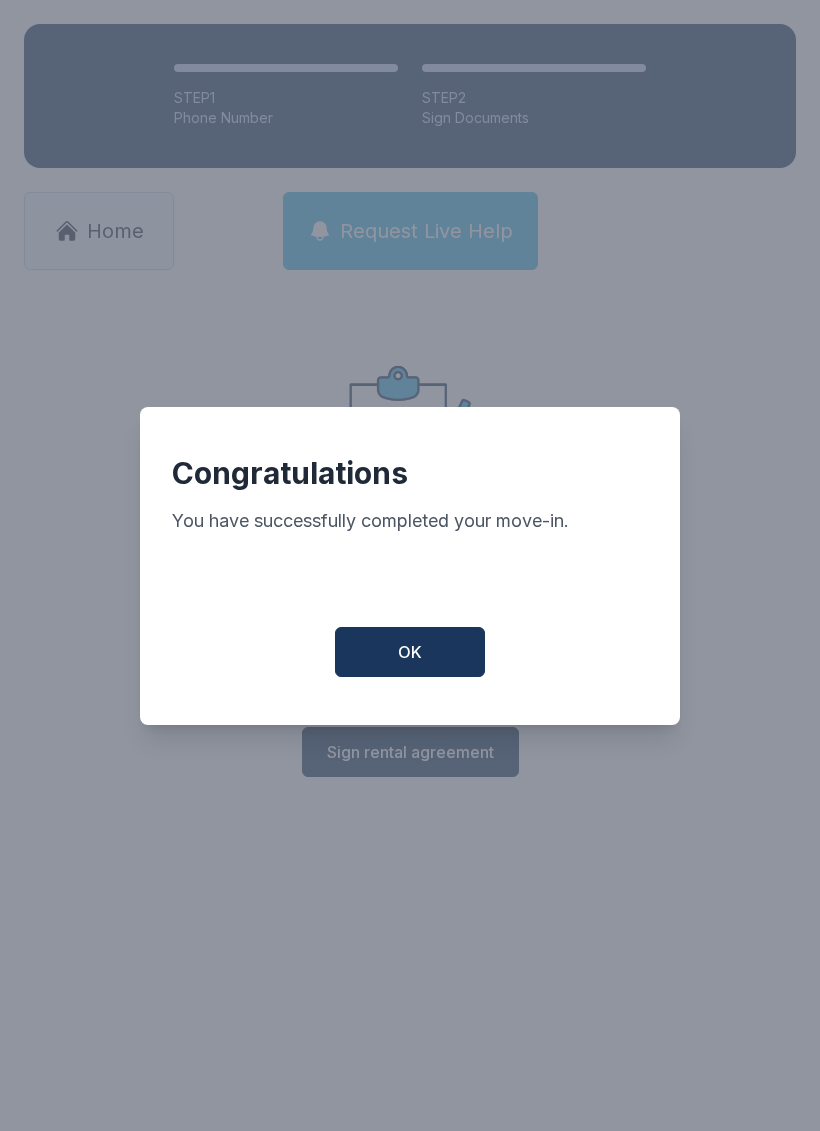 click on "OK" at bounding box center (410, 652) 